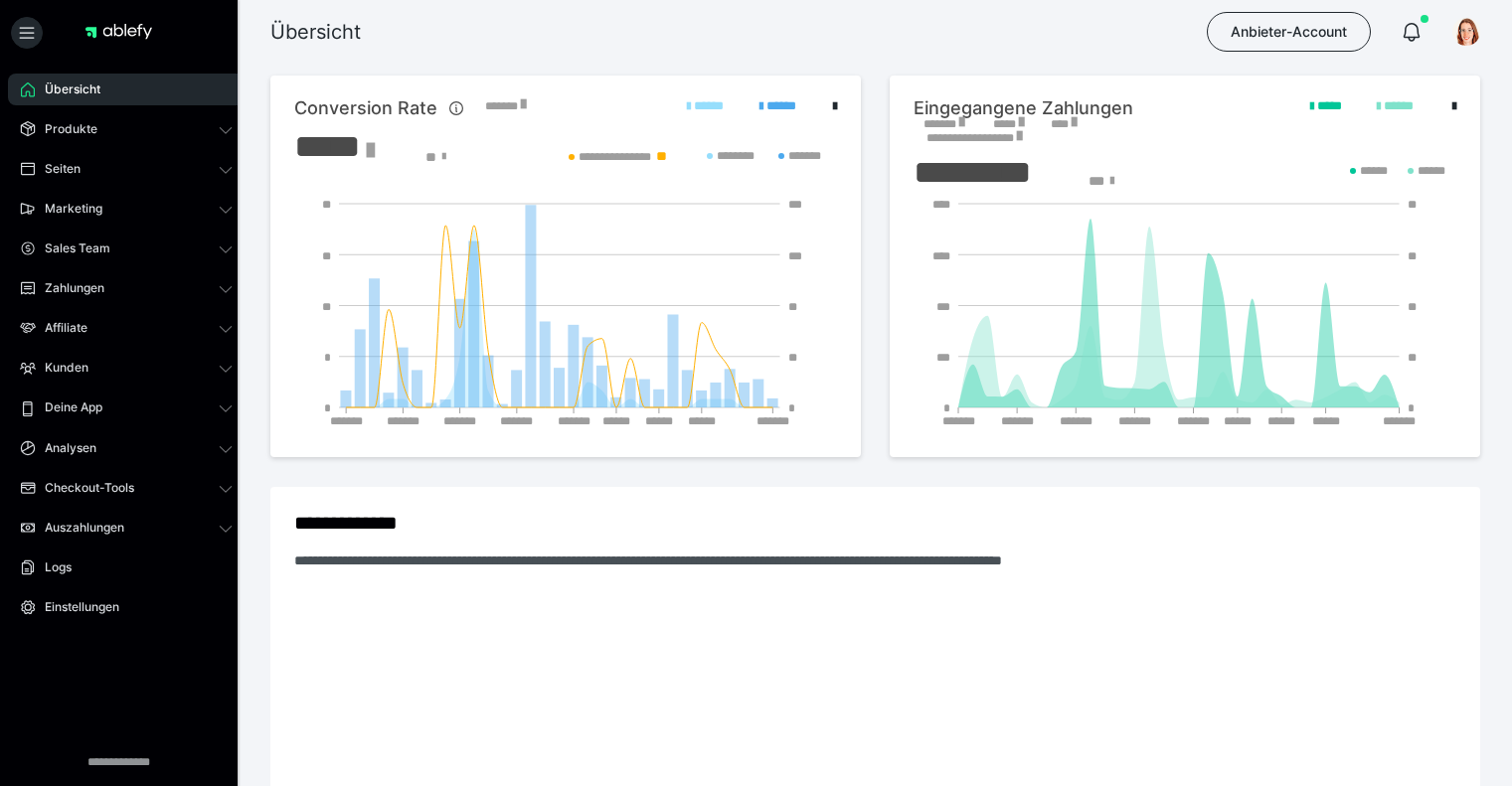 scroll, scrollTop: 0, scrollLeft: 0, axis: both 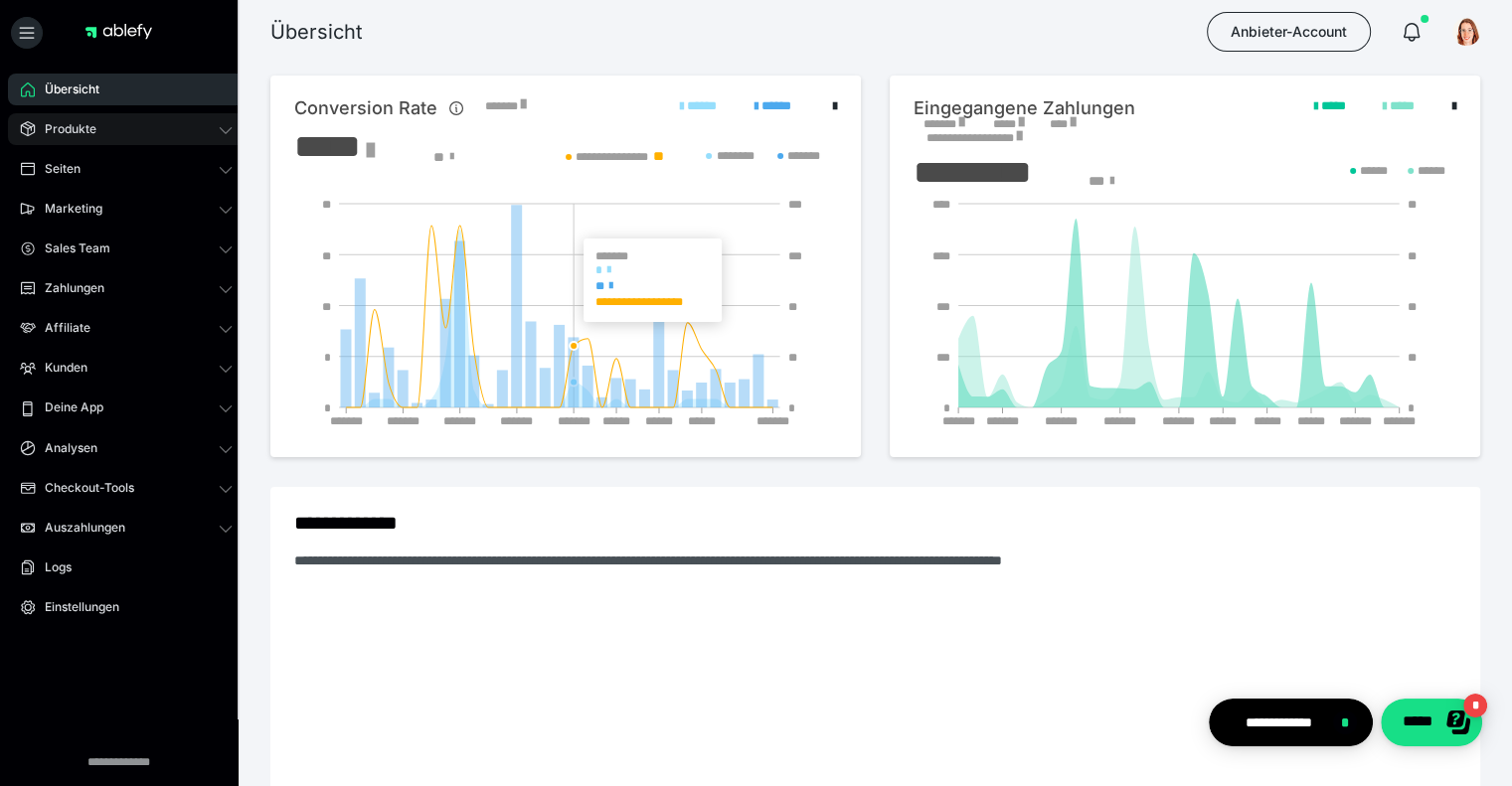 click on "Produkte" at bounding box center (126, 129) 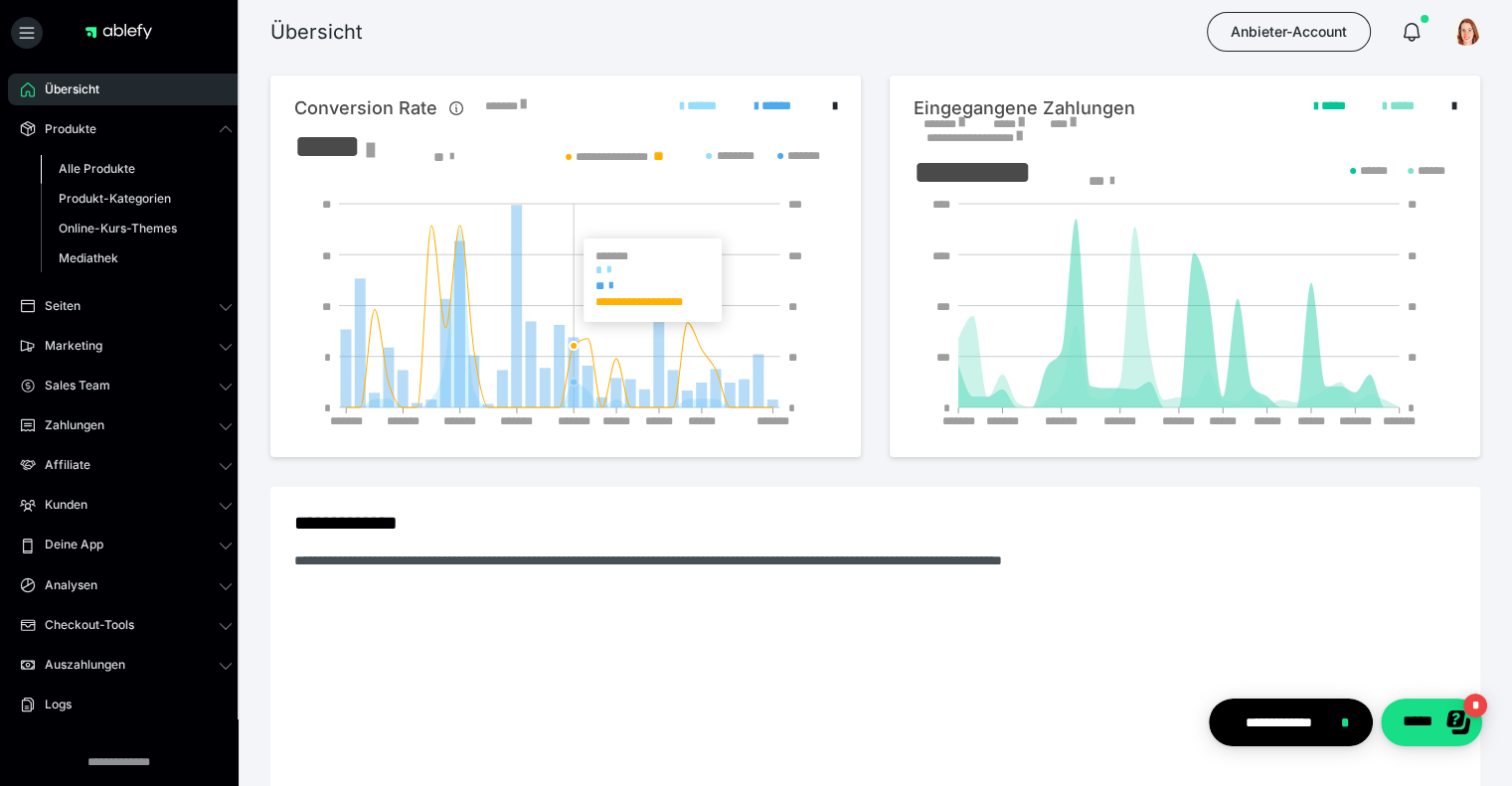 click on "Alle Produkte" at bounding box center [136, 169] 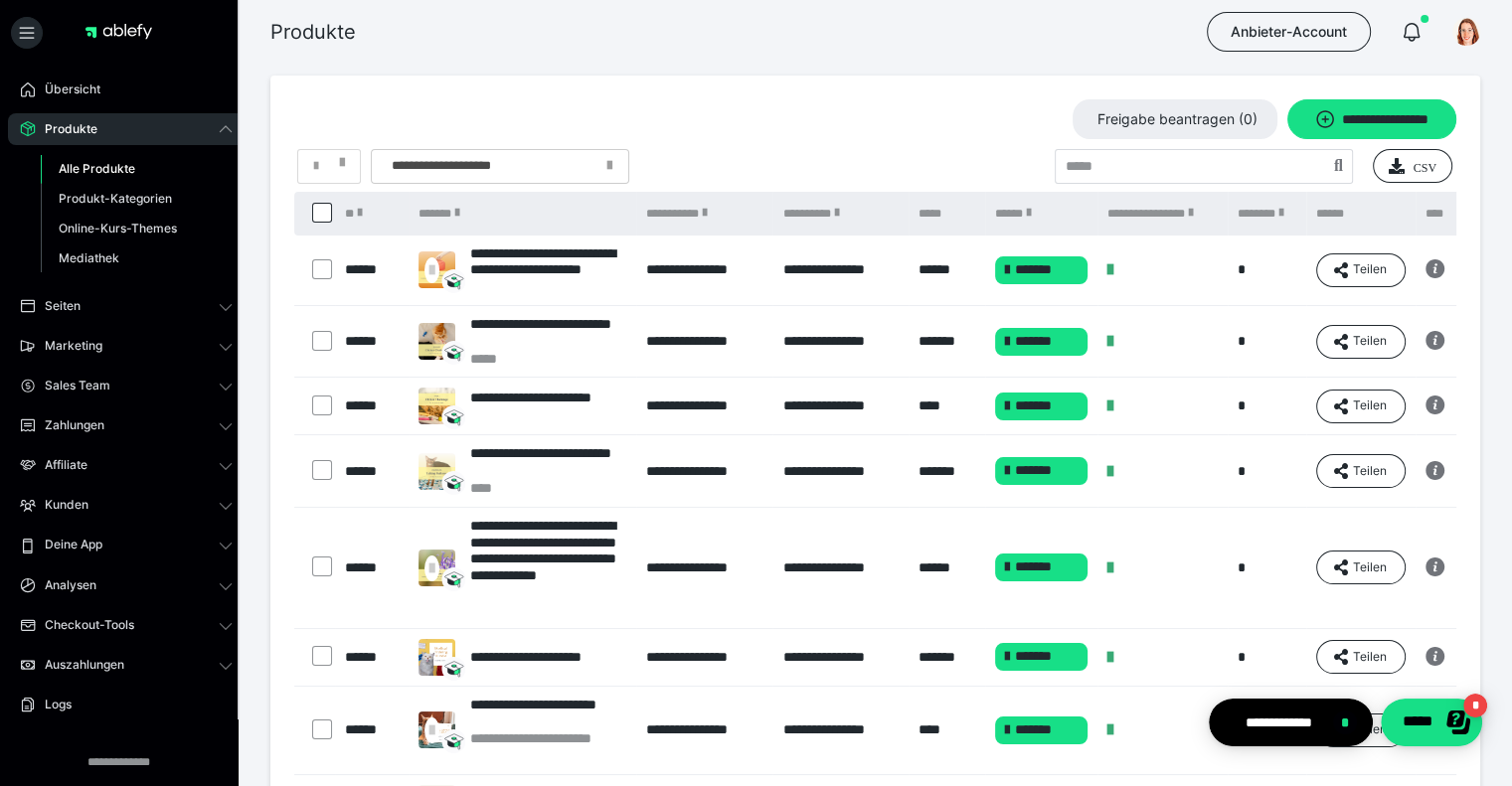 click on "**********" at bounding box center [548, 333] 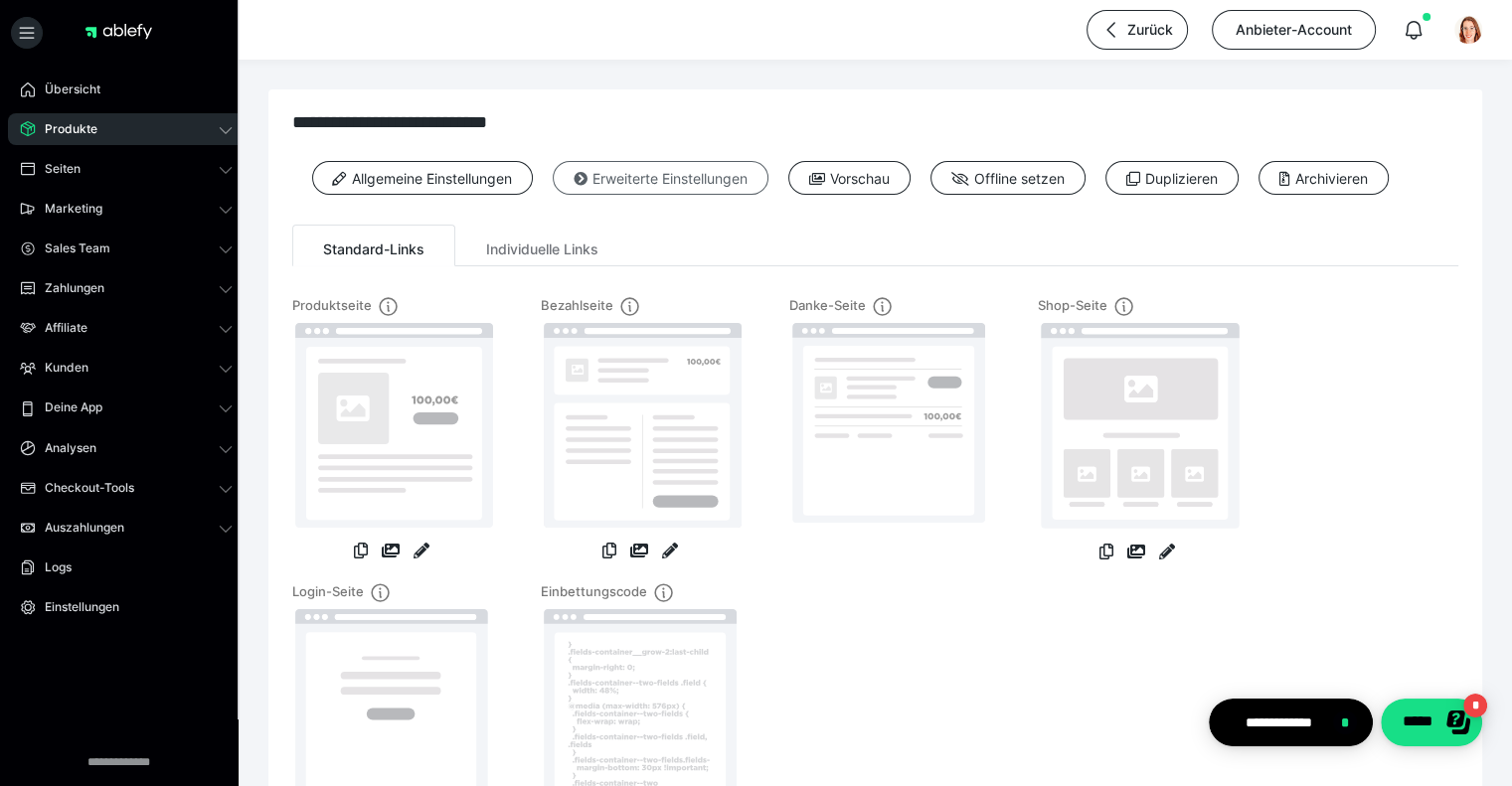 click on "Erweiterte Einstellungen" at bounding box center [660, 178] 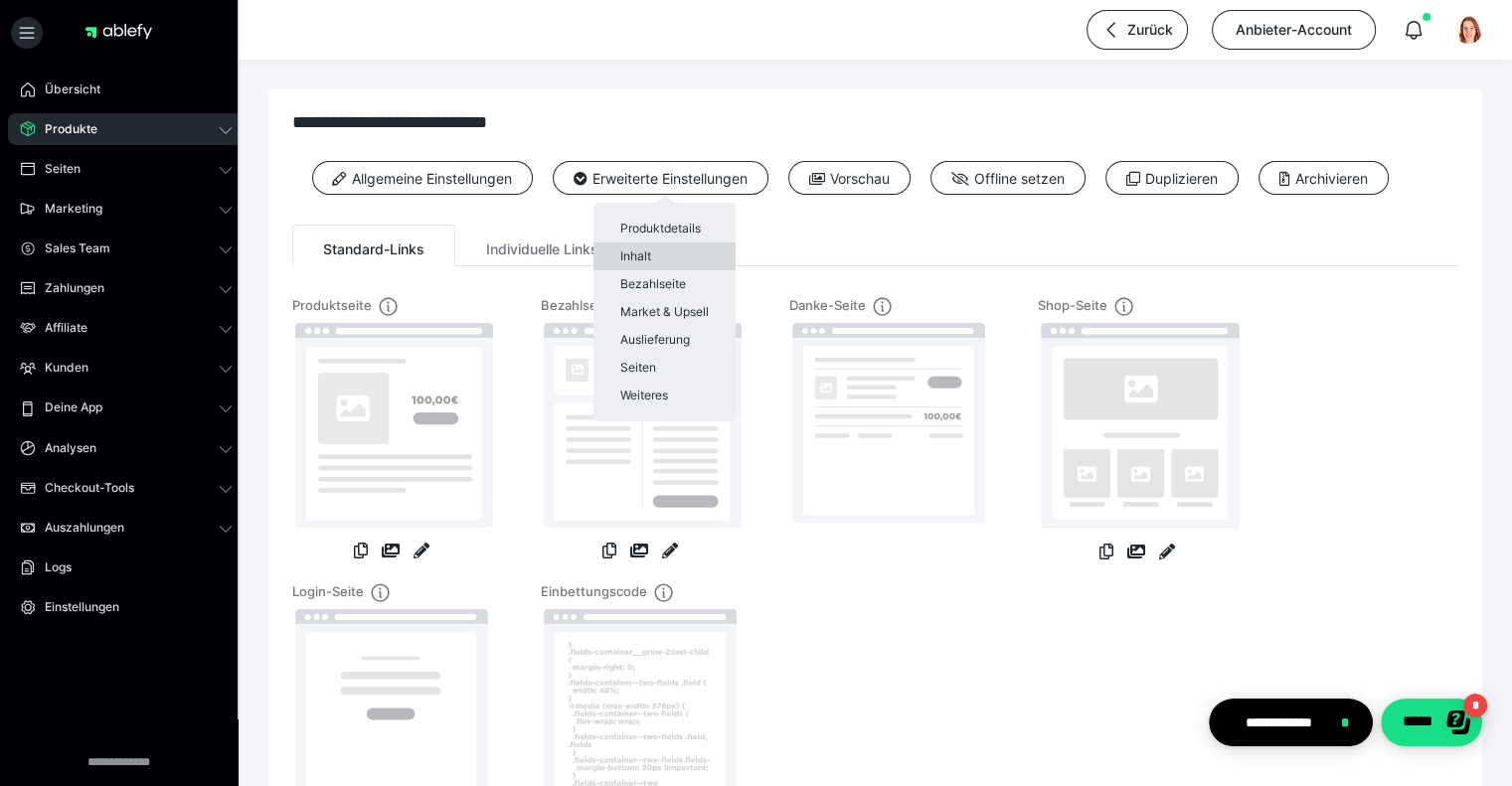 click on "Inhalt" at bounding box center (664, 256) 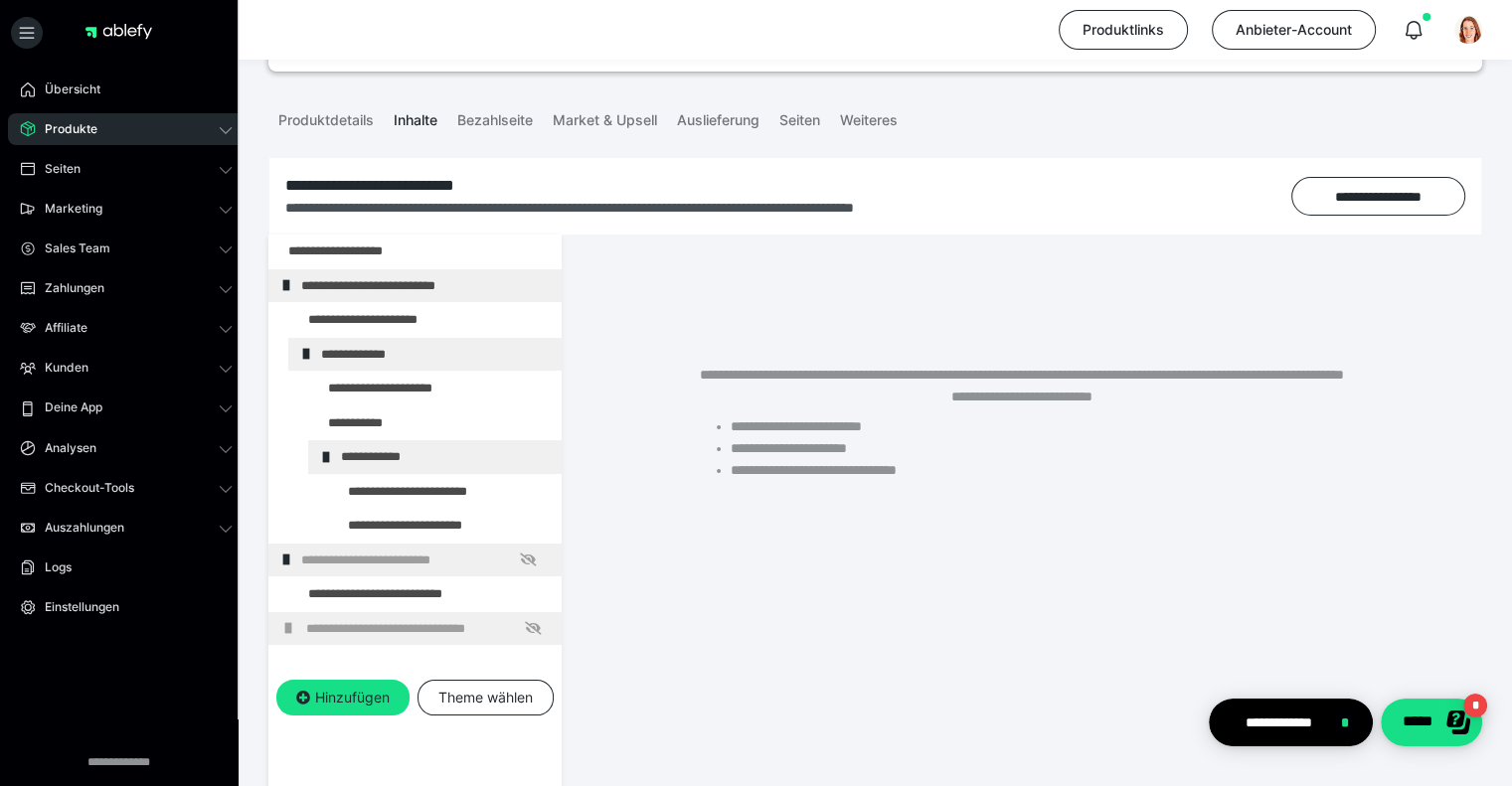 scroll, scrollTop: 199, scrollLeft: 0, axis: vertical 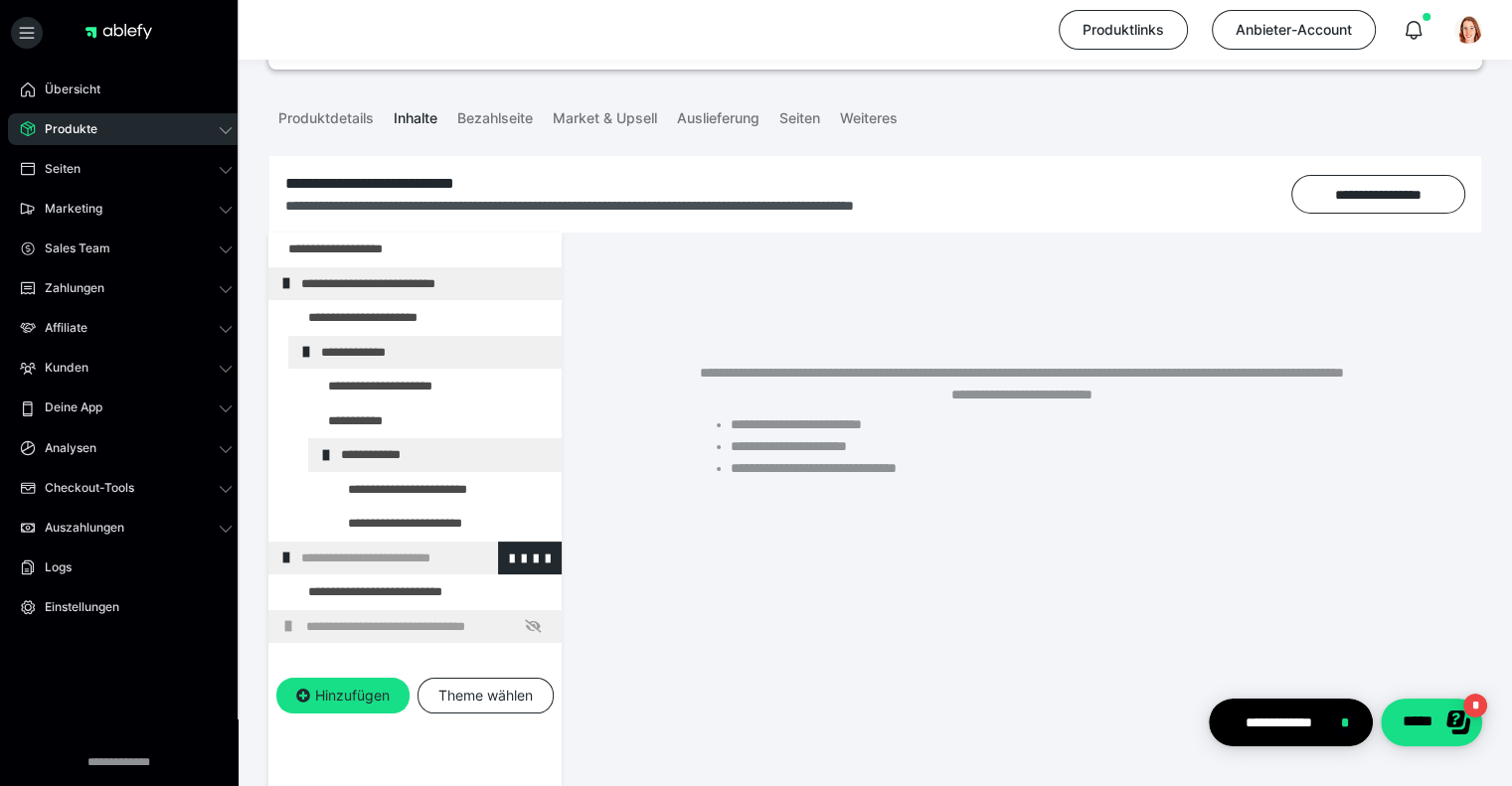 click at bounding box center (530, 558) 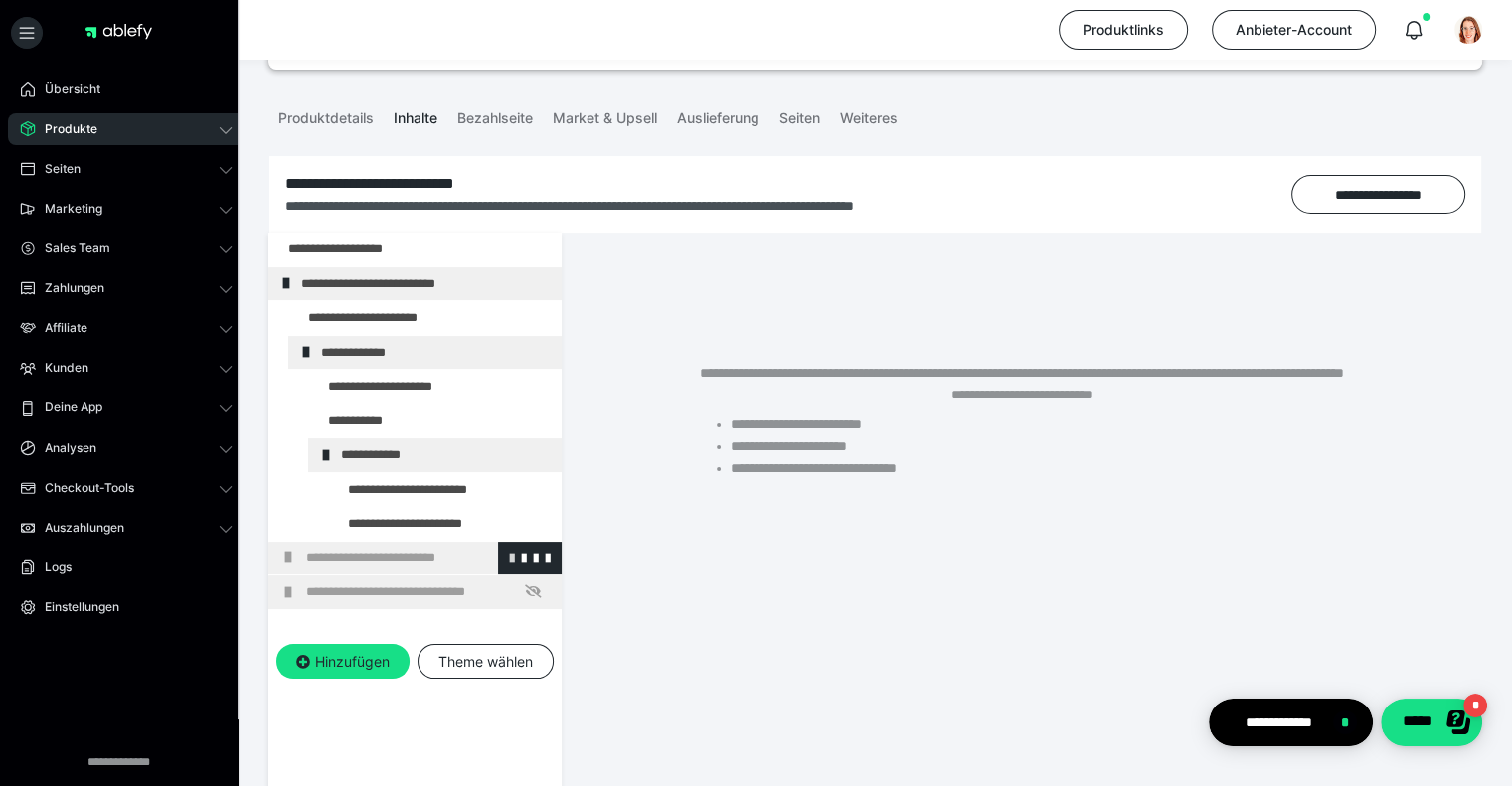 click at bounding box center [512, 557] 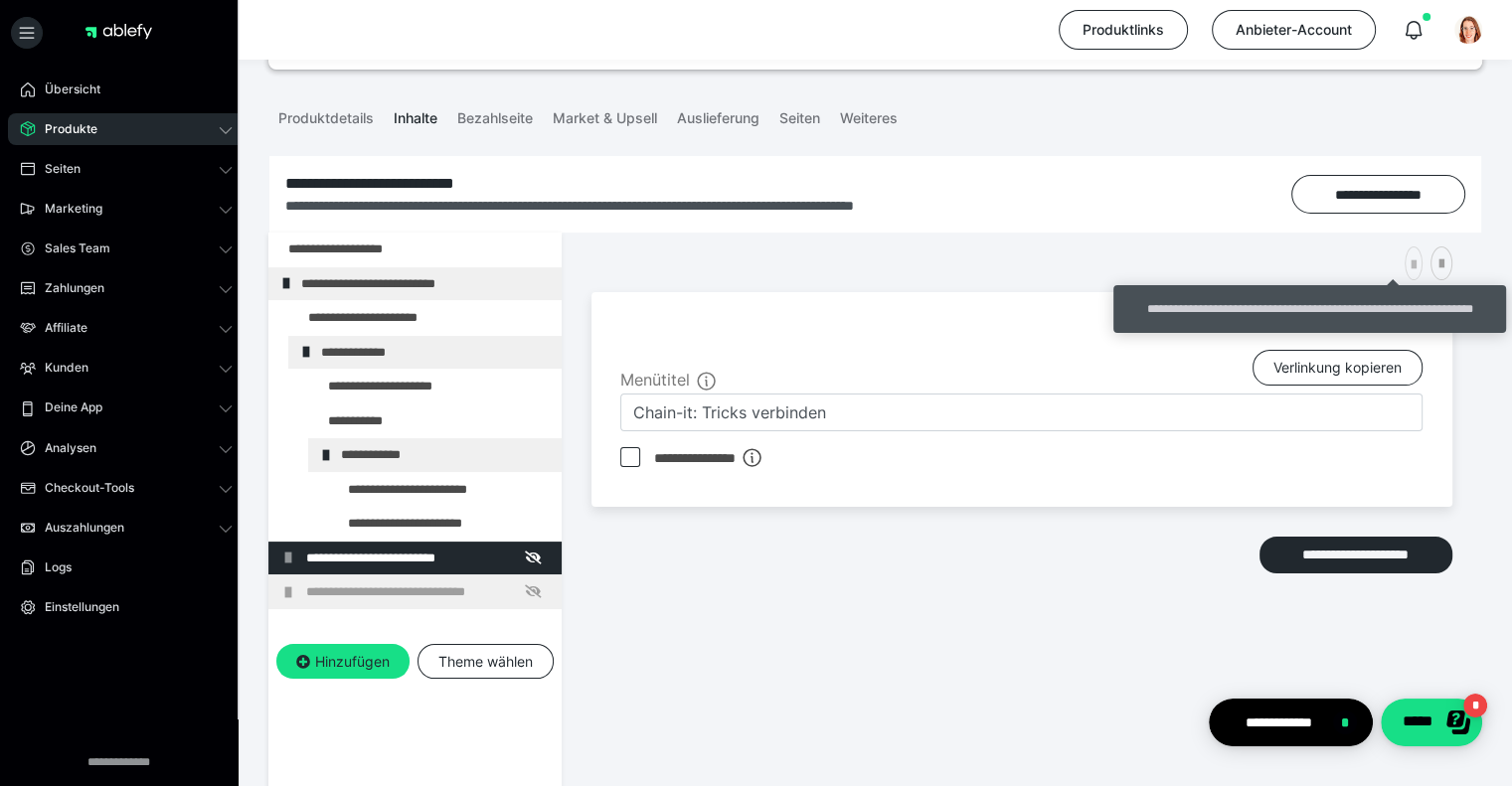 click at bounding box center (1414, 265) 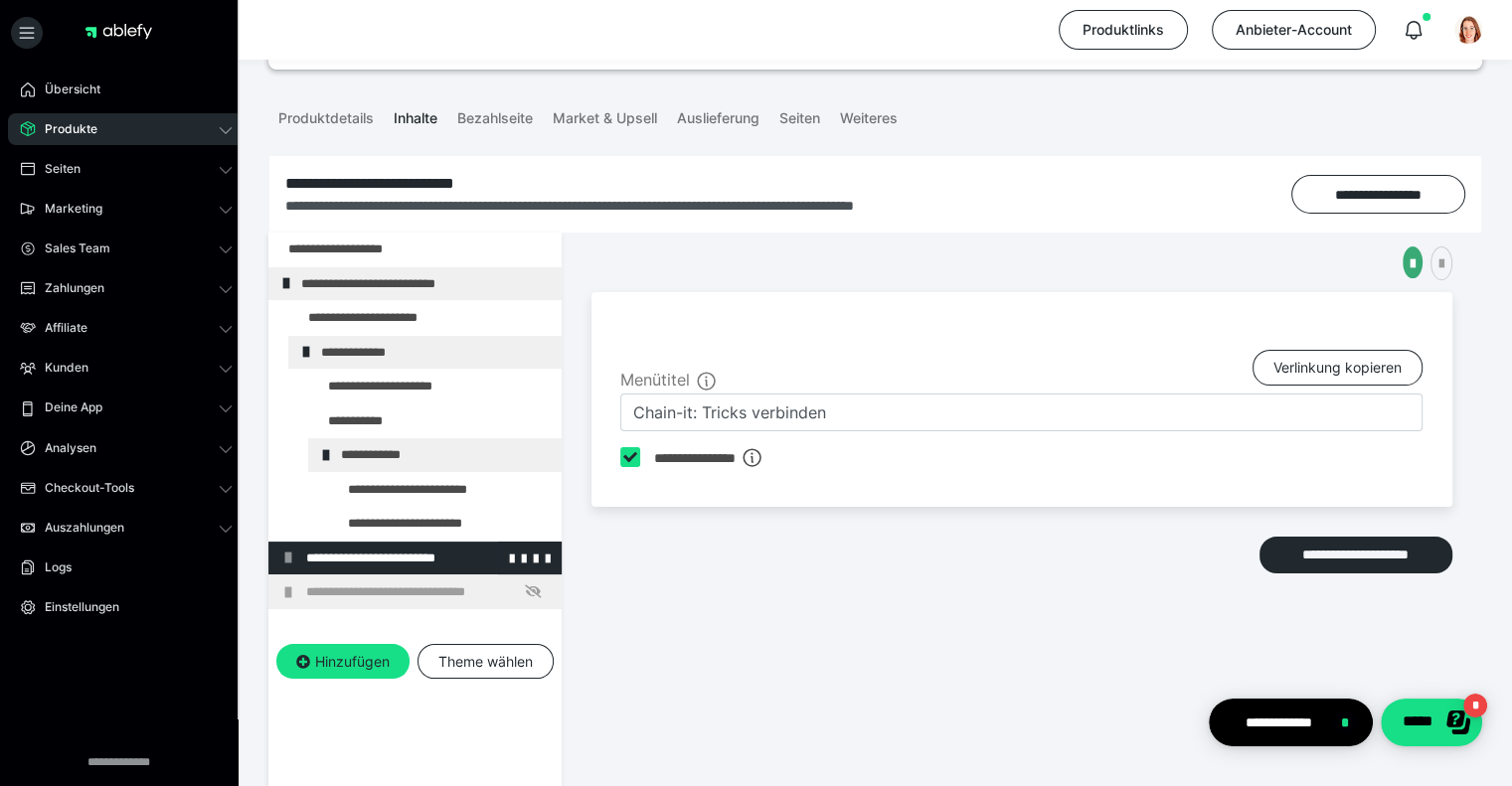 click at bounding box center [288, 557] 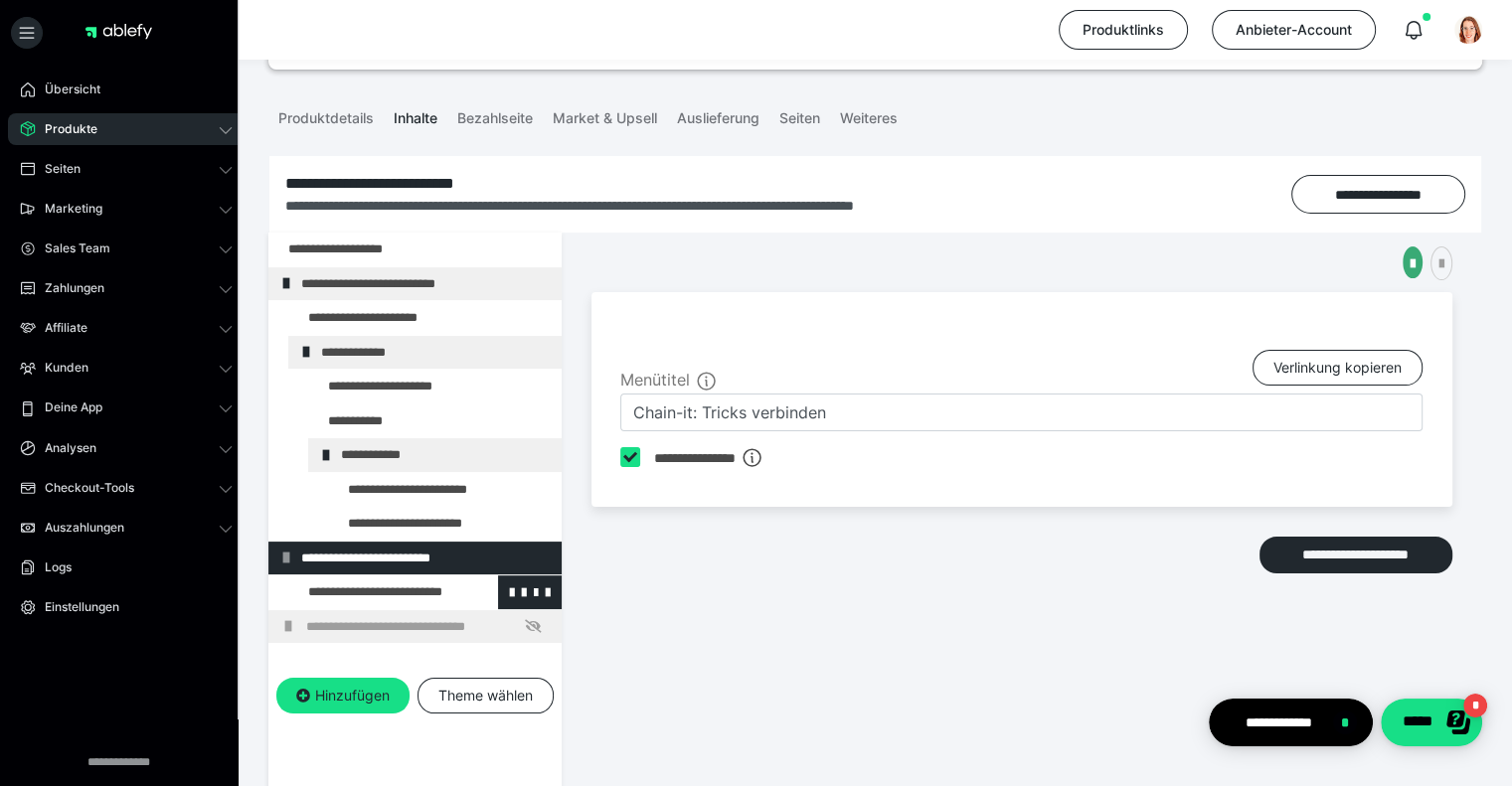click at bounding box center [373, 592] 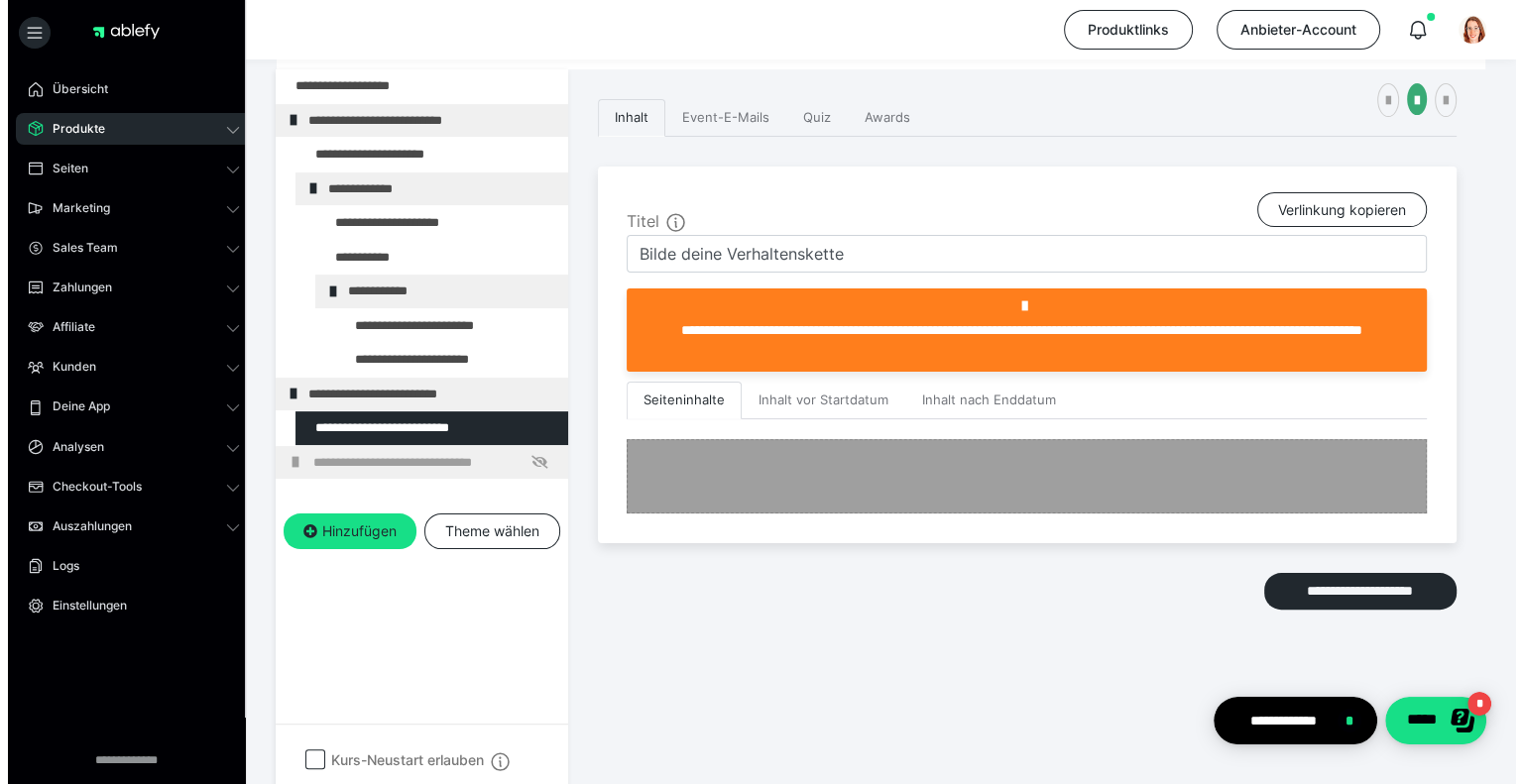 scroll, scrollTop: 370, scrollLeft: 0, axis: vertical 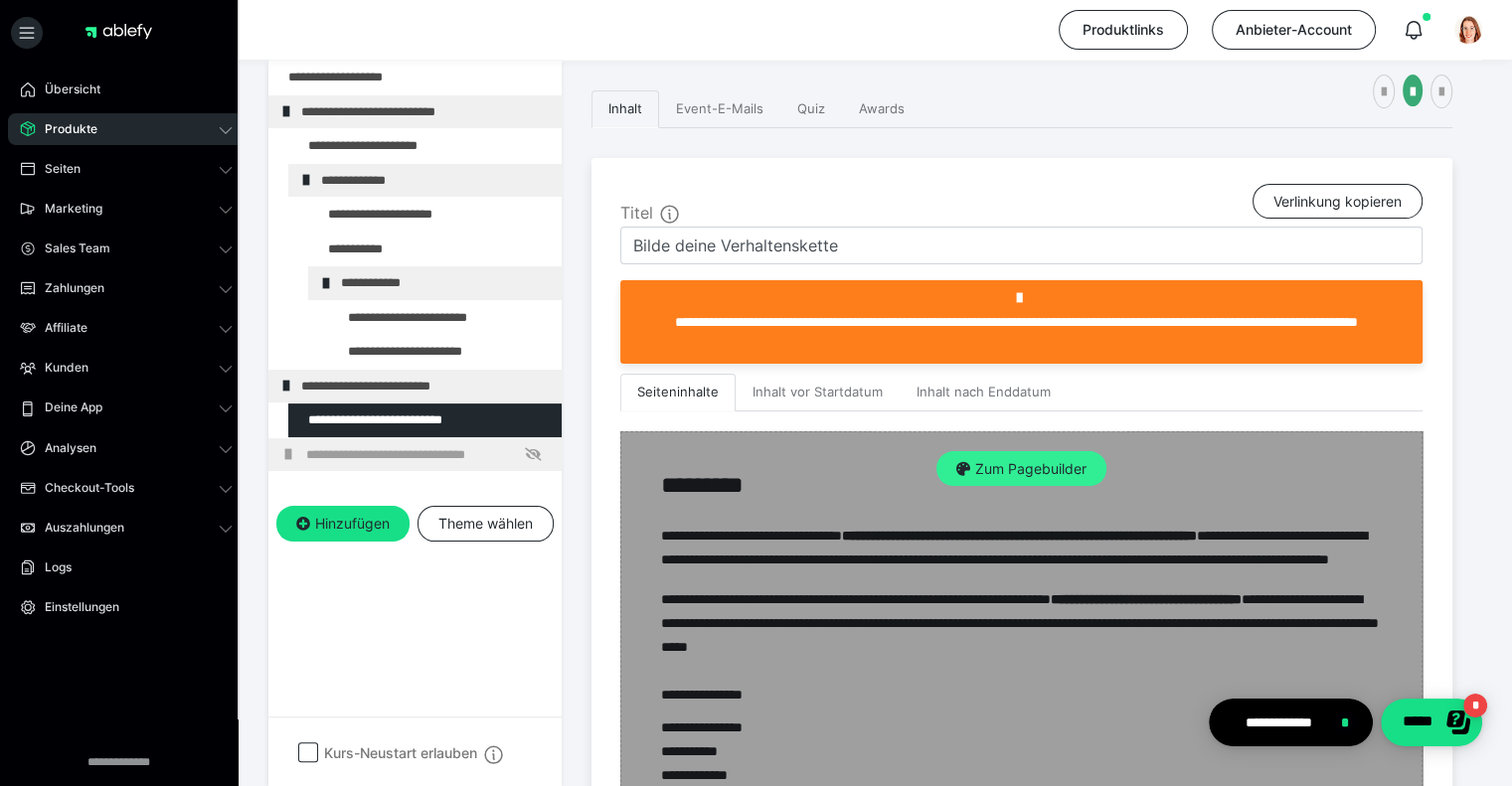 click on "Zum Pagebuilder" at bounding box center [1021, 469] 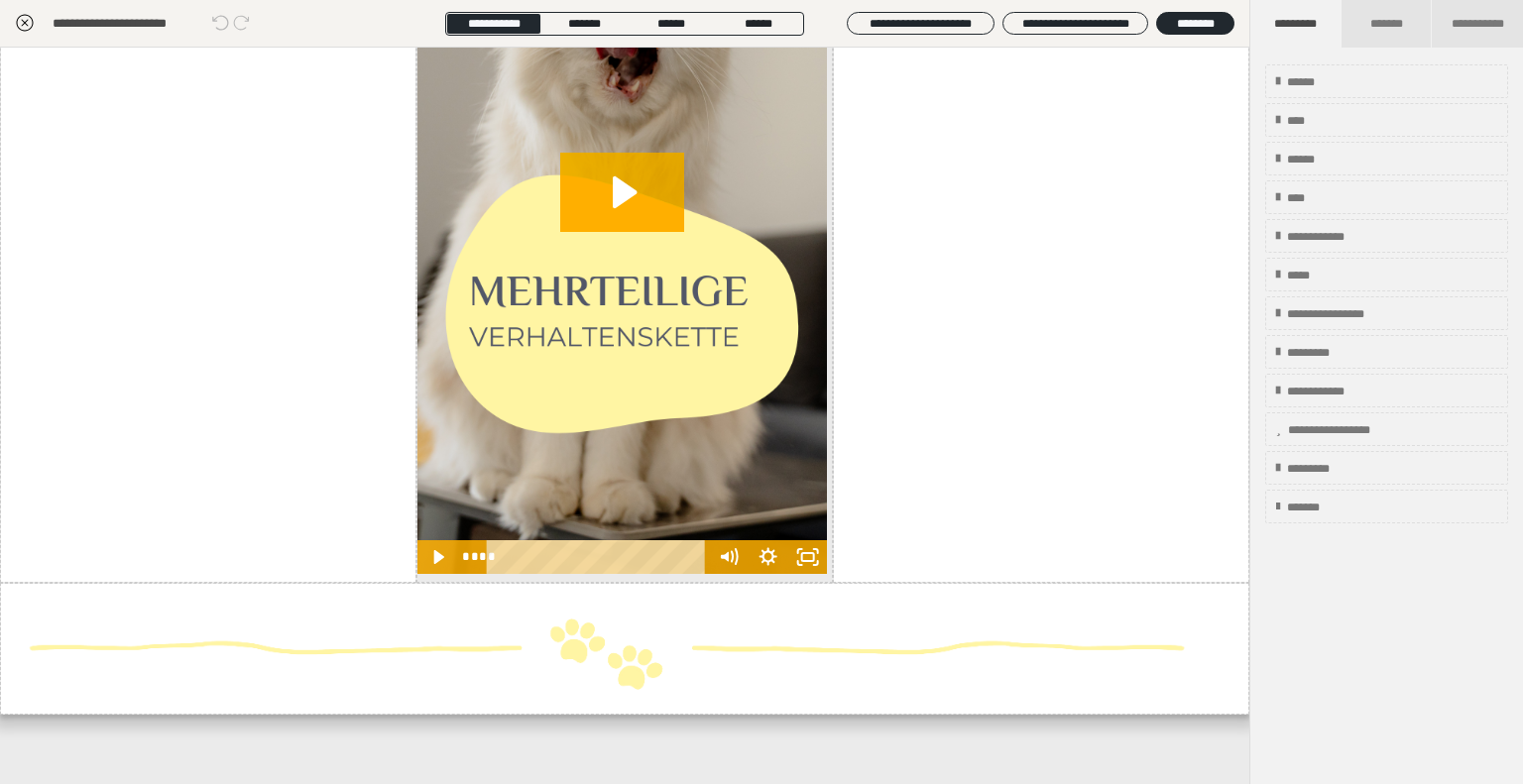 scroll, scrollTop: 6379, scrollLeft: 0, axis: vertical 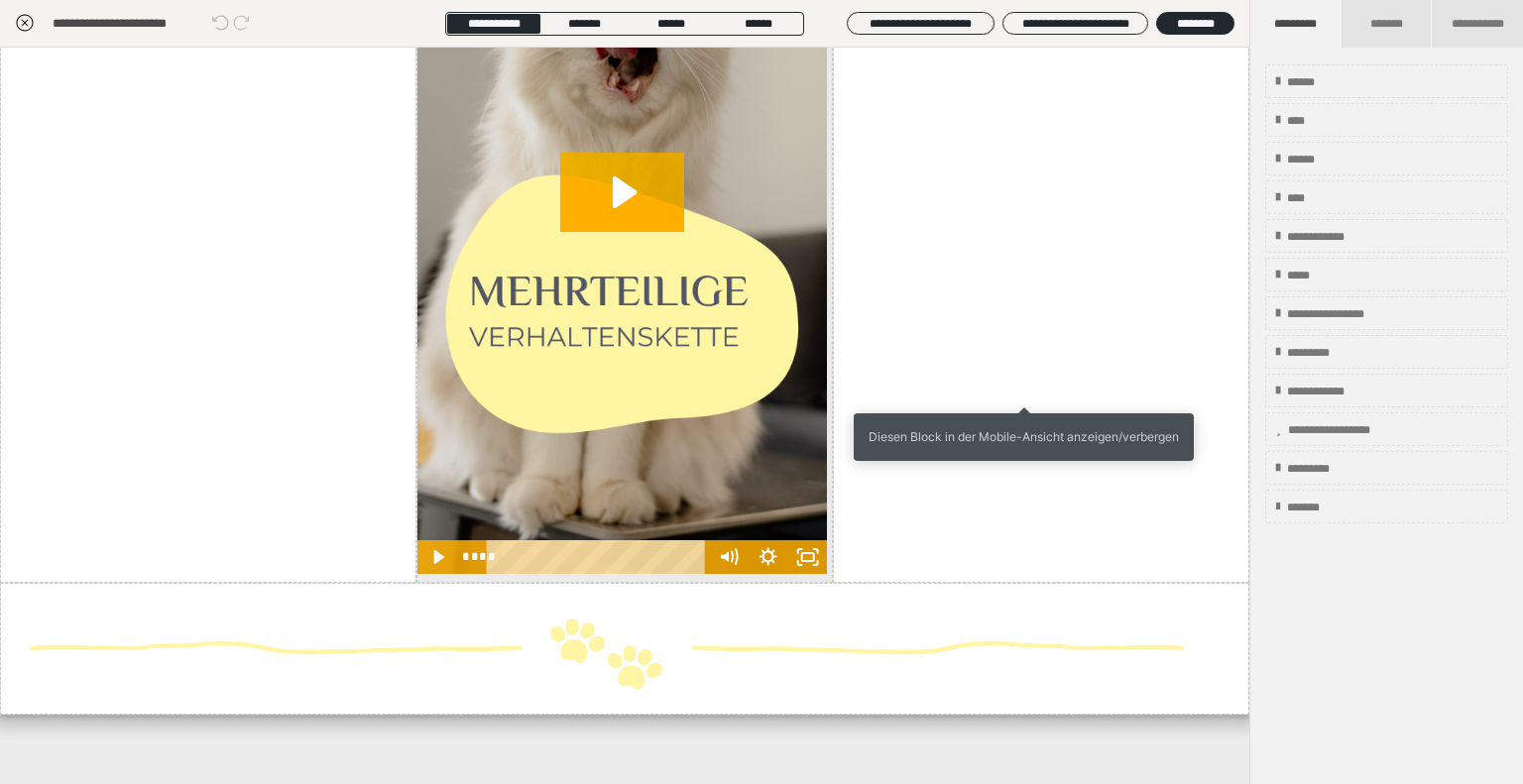 click 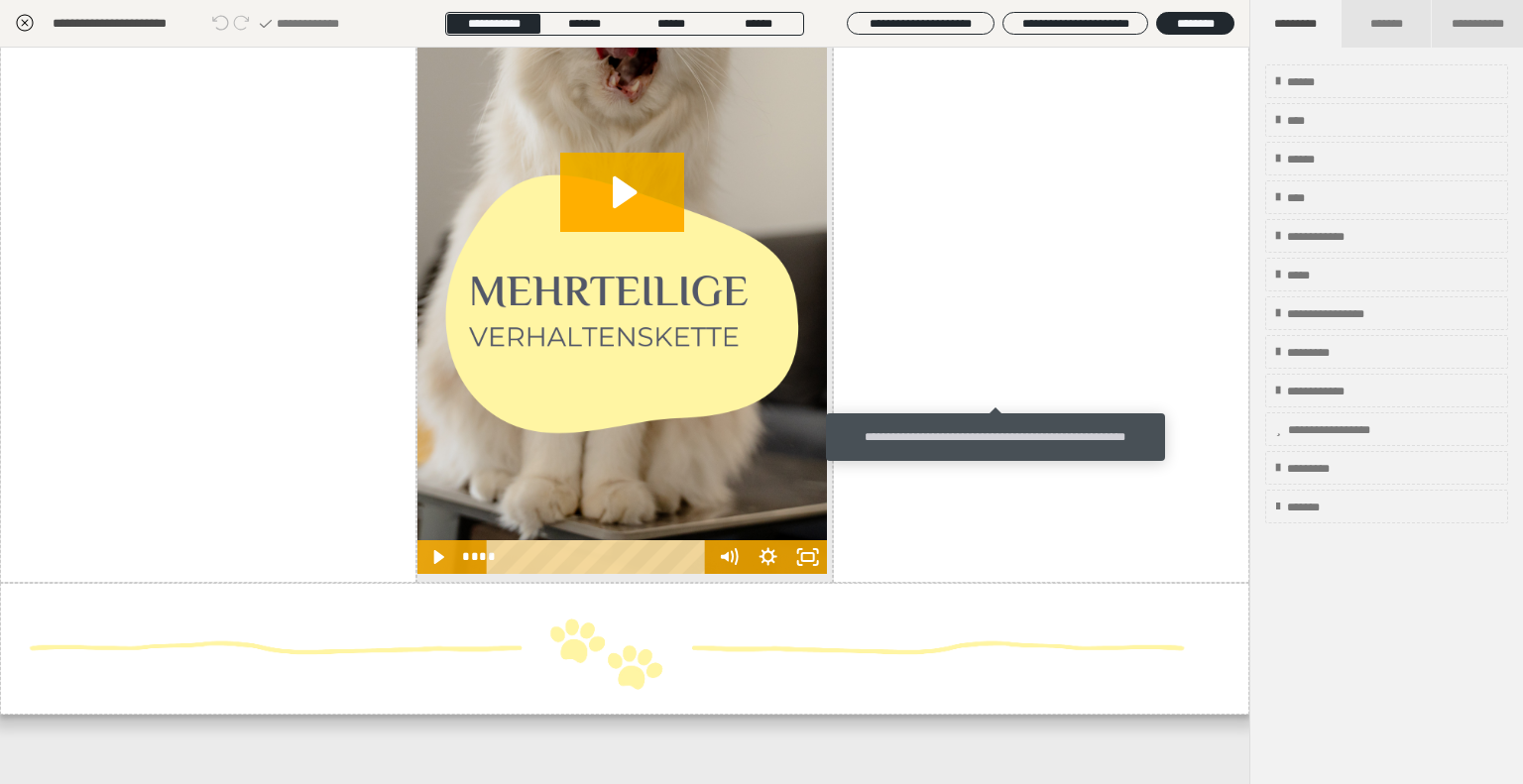 click 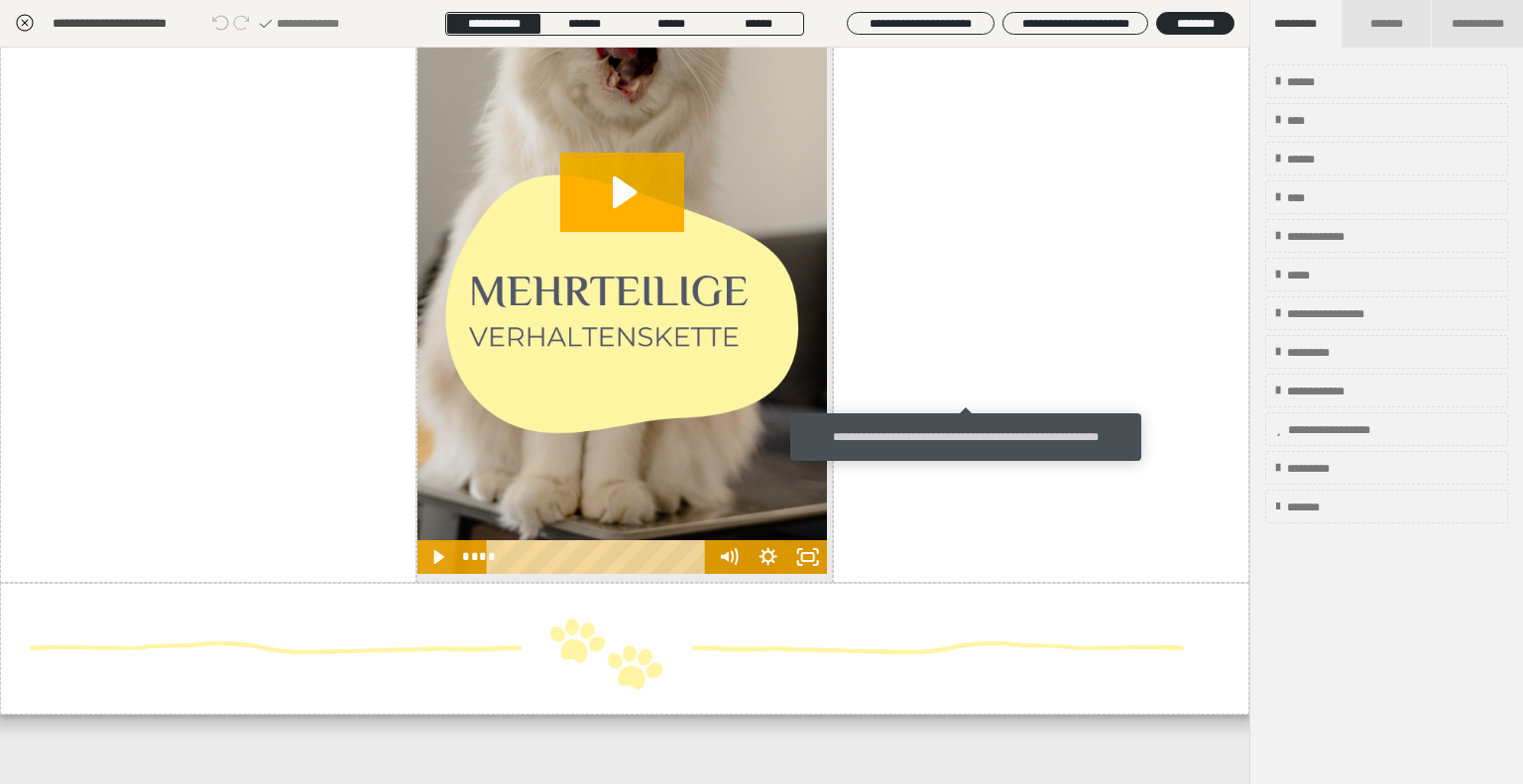 click 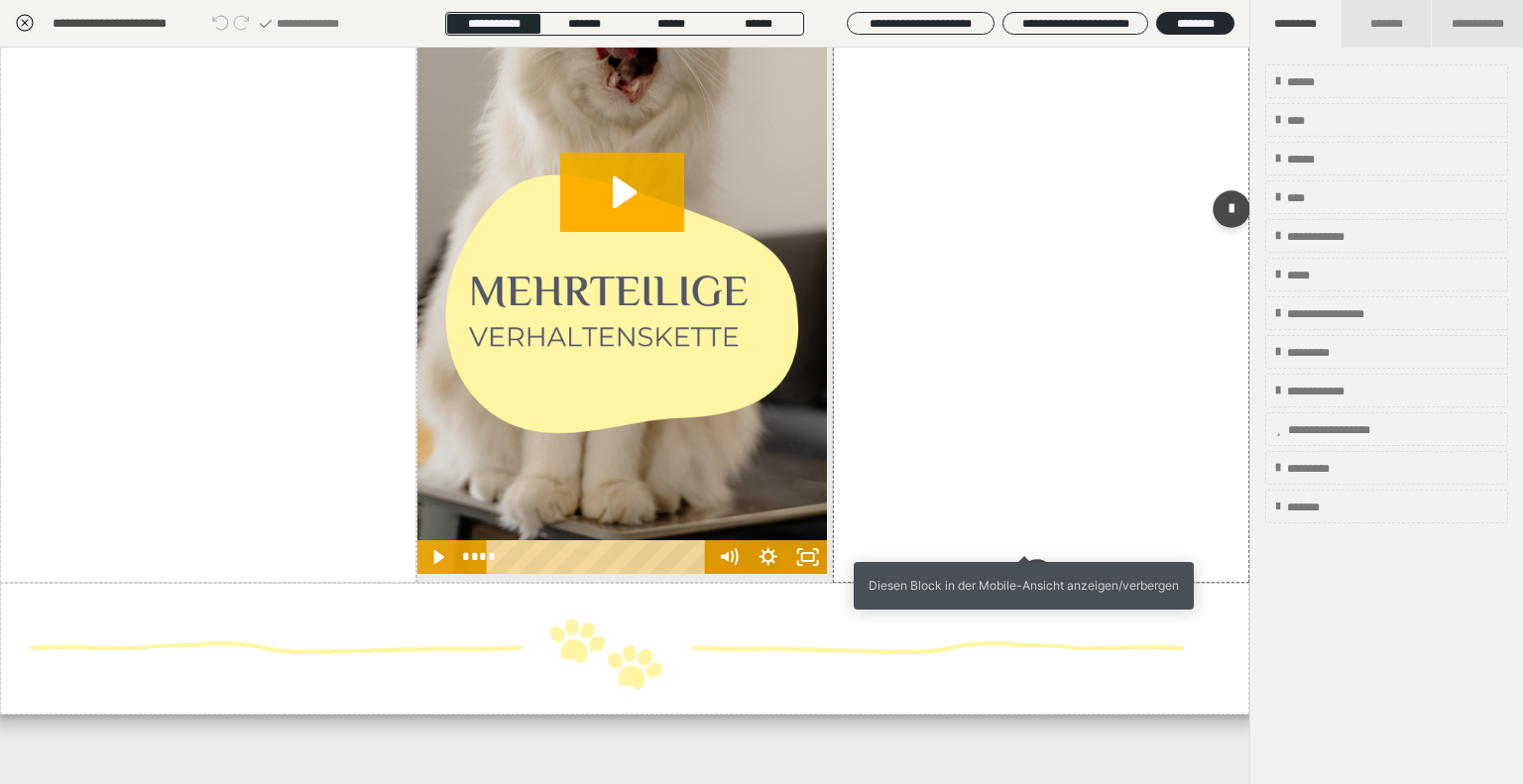 click at bounding box center [1040, -142] 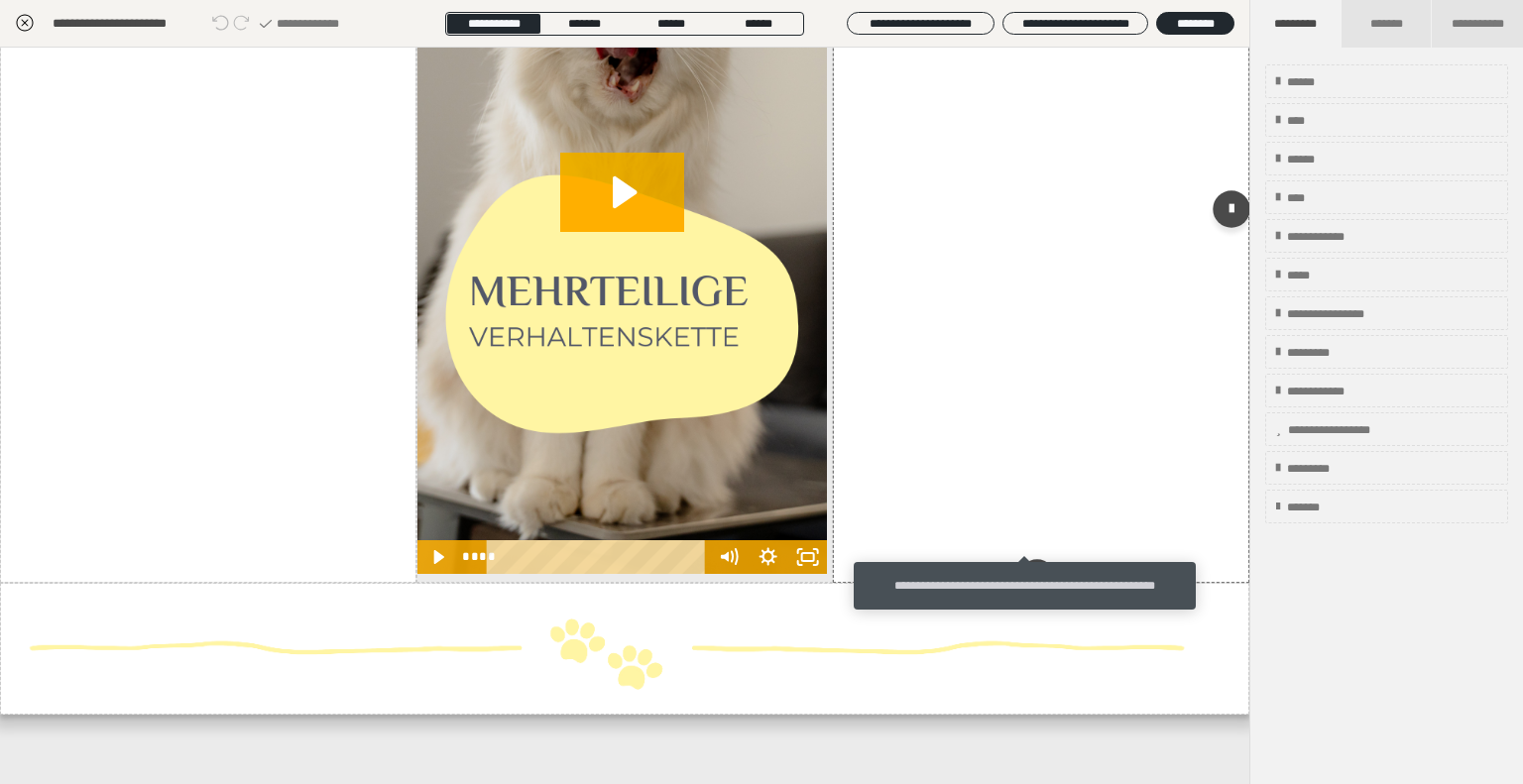 click 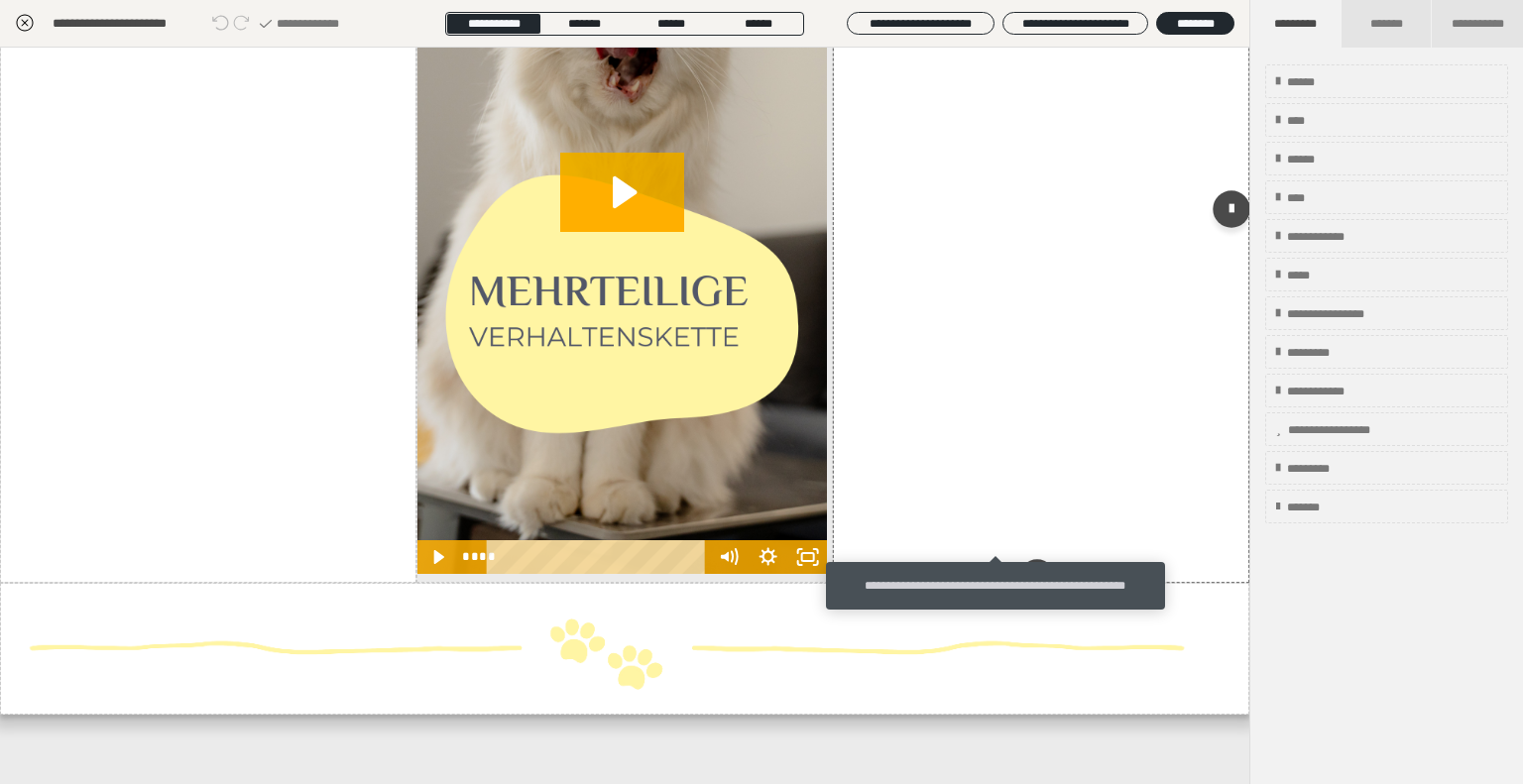 click 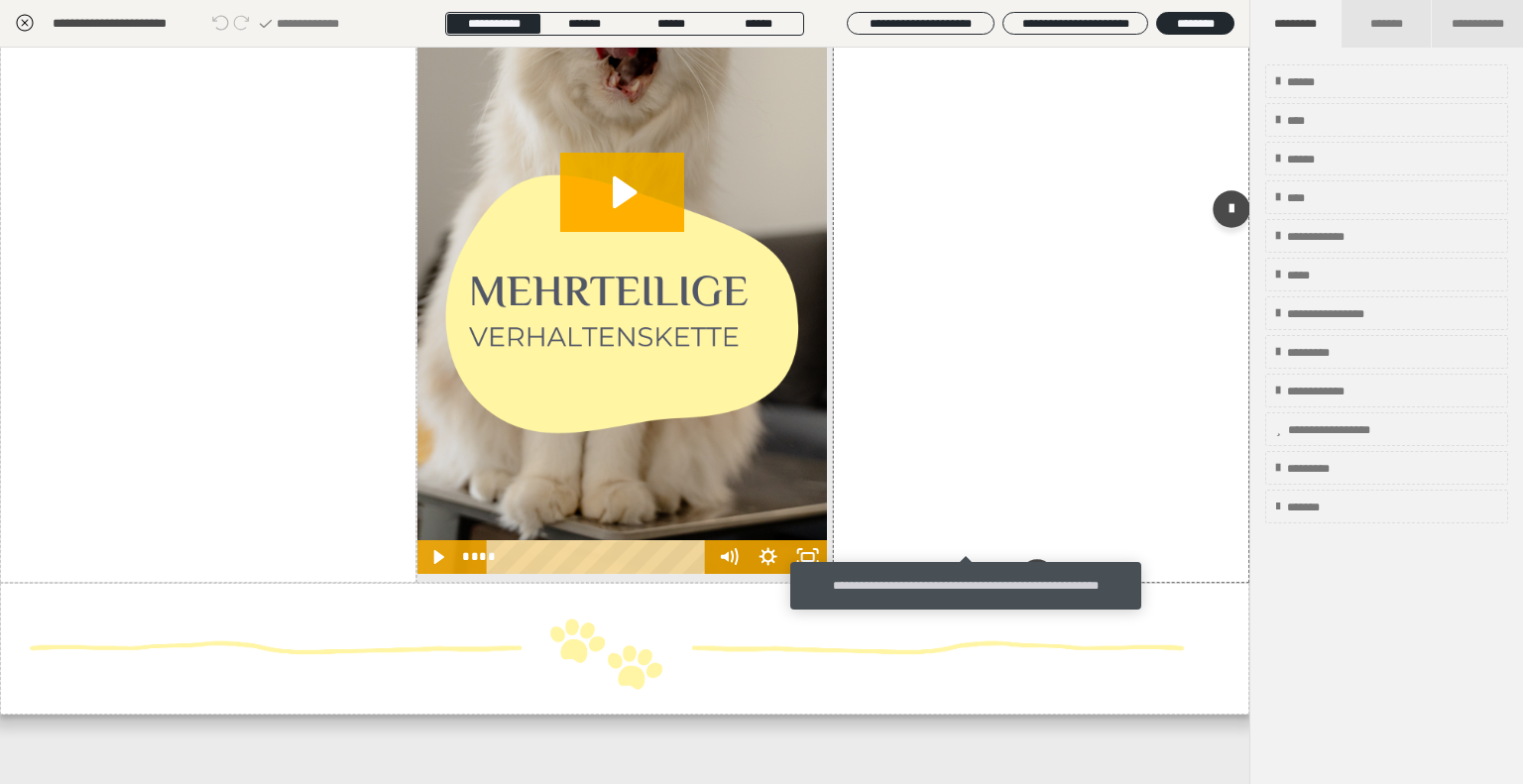 click 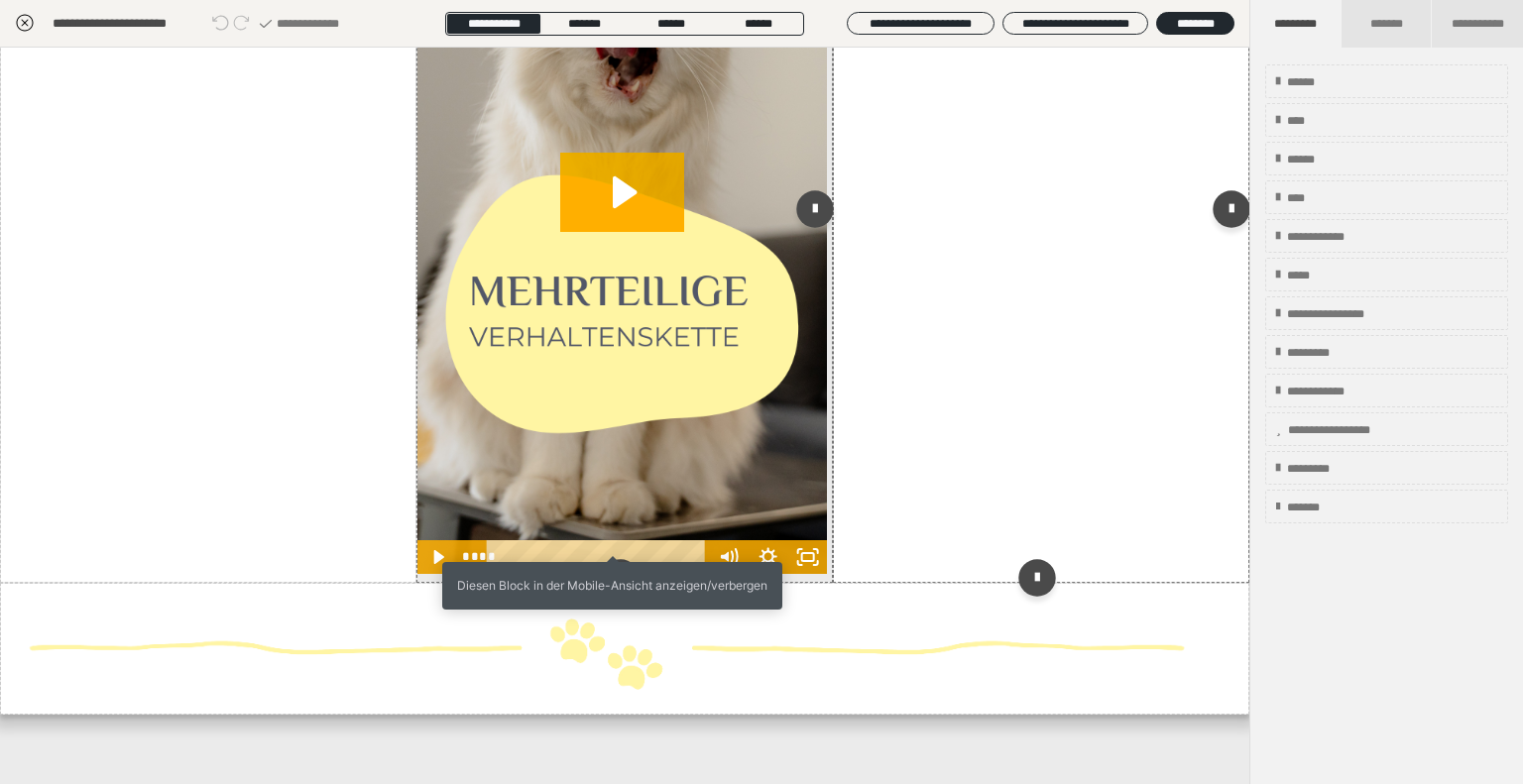 click 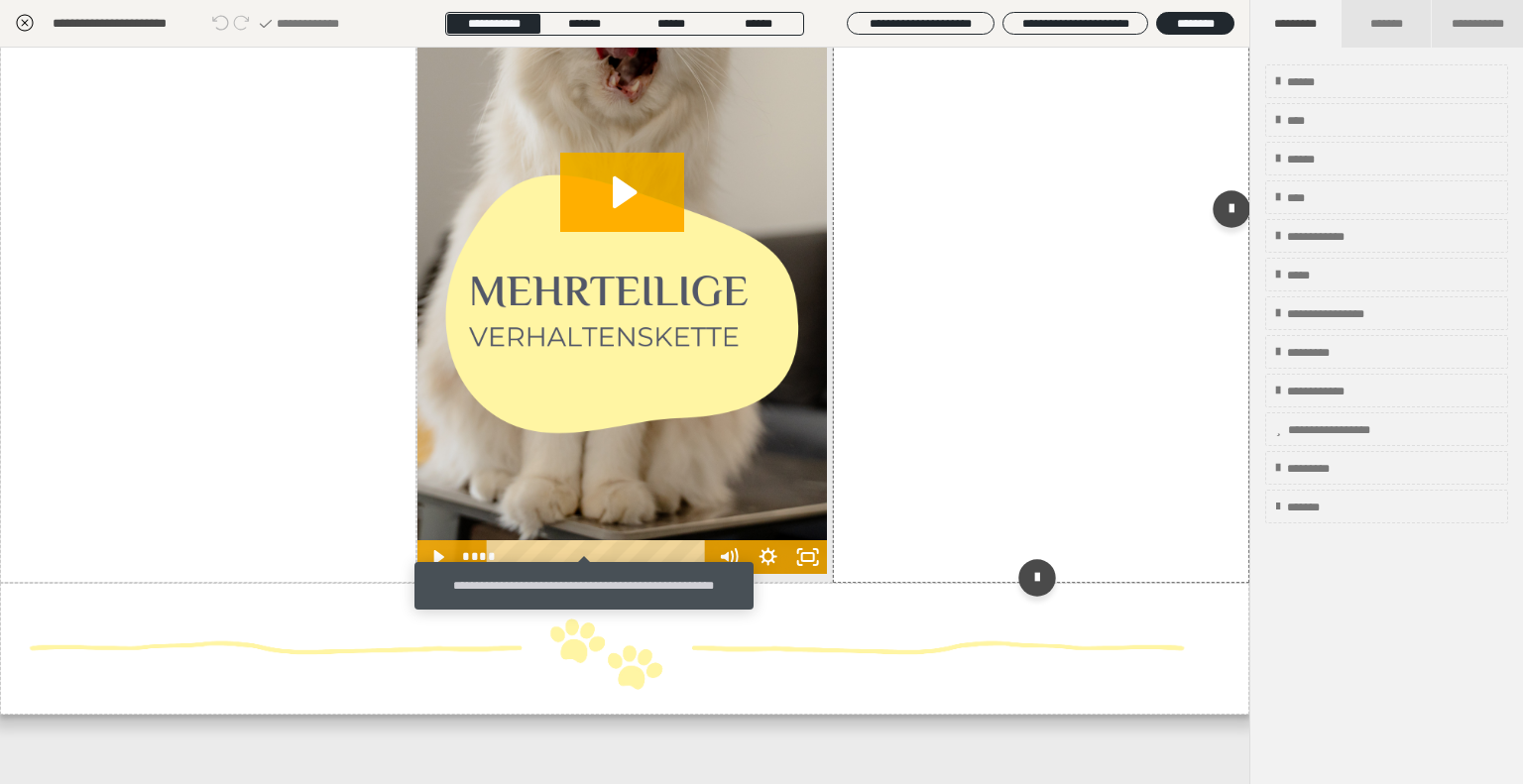 click 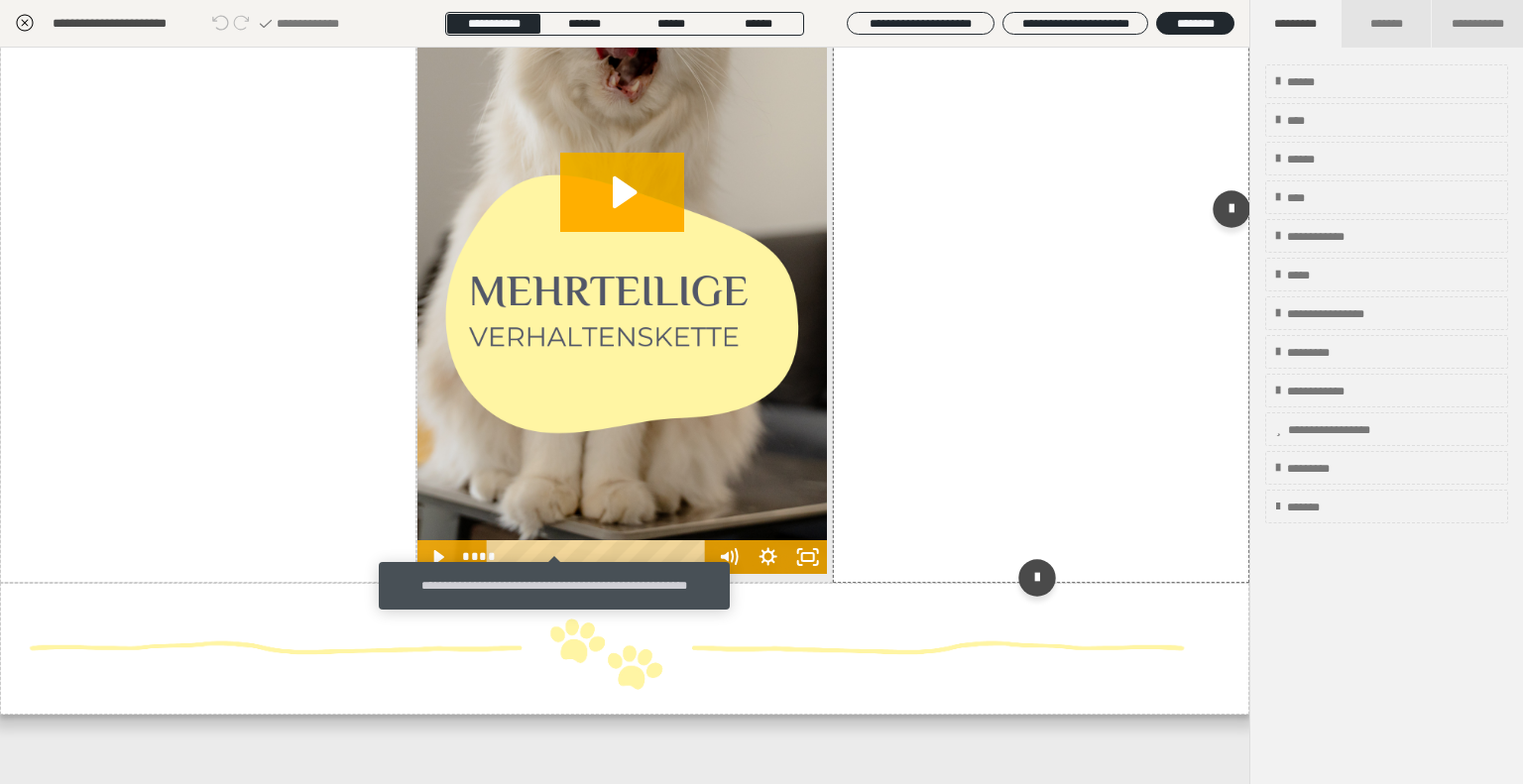 click 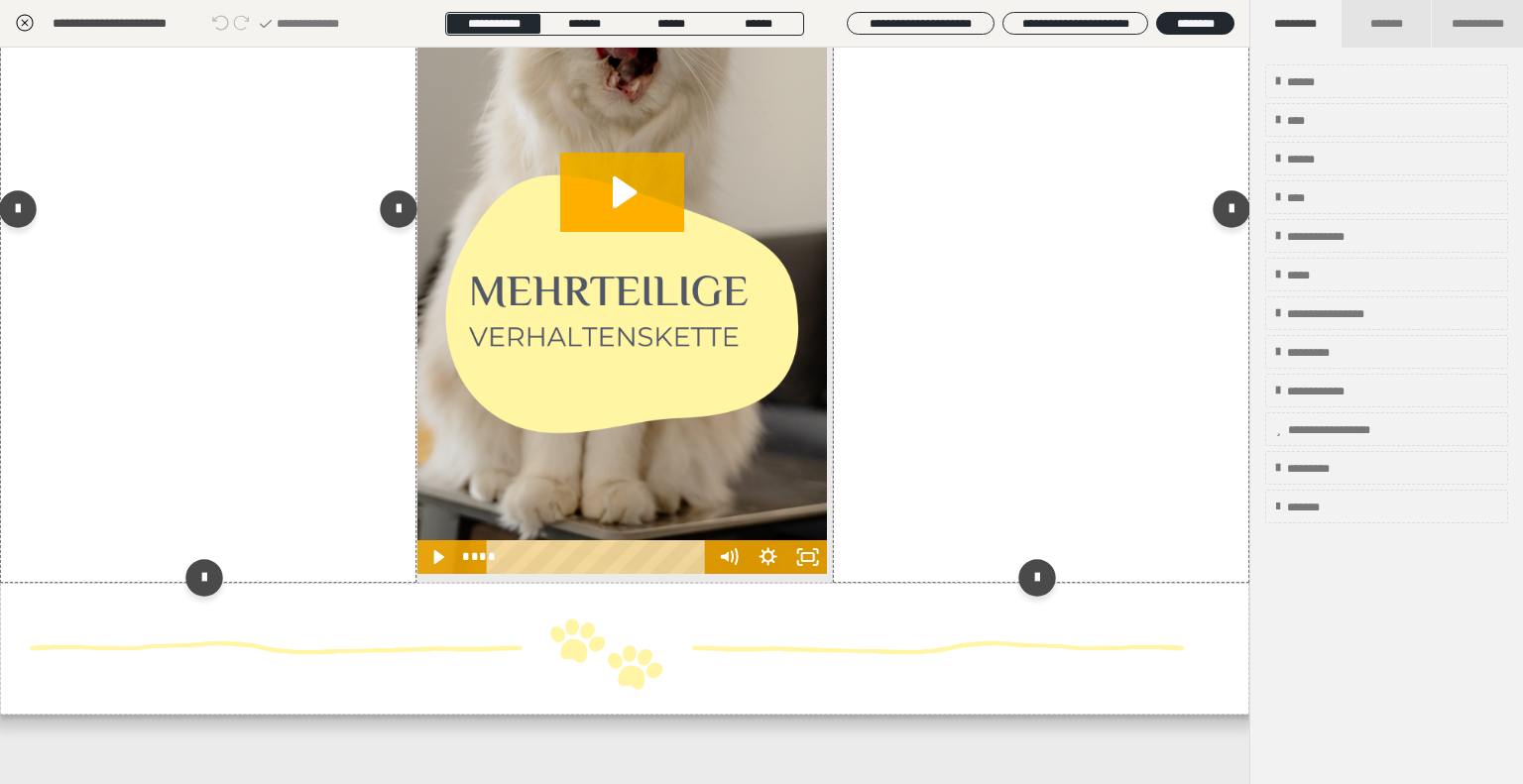 click at bounding box center [177, -143] 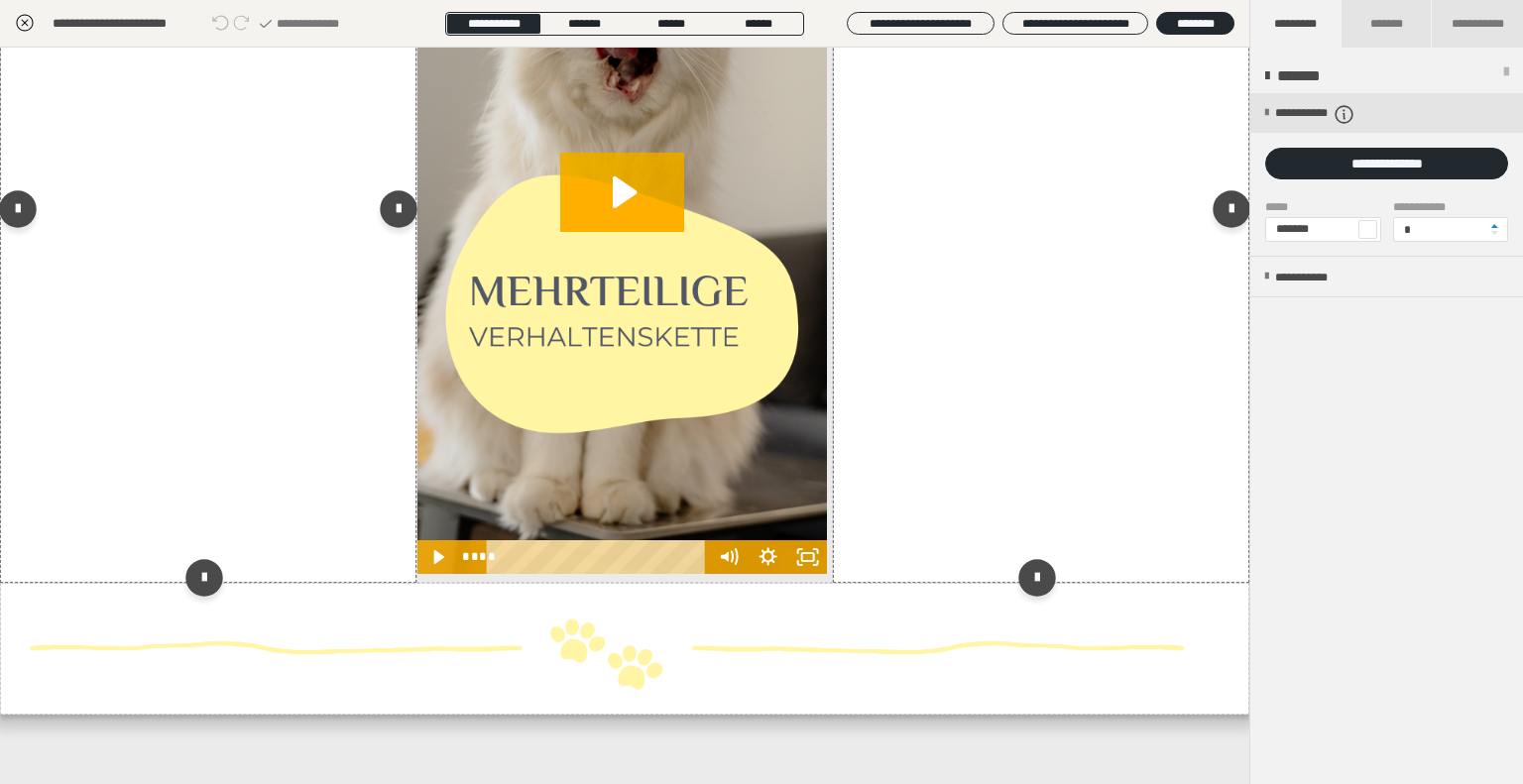 click 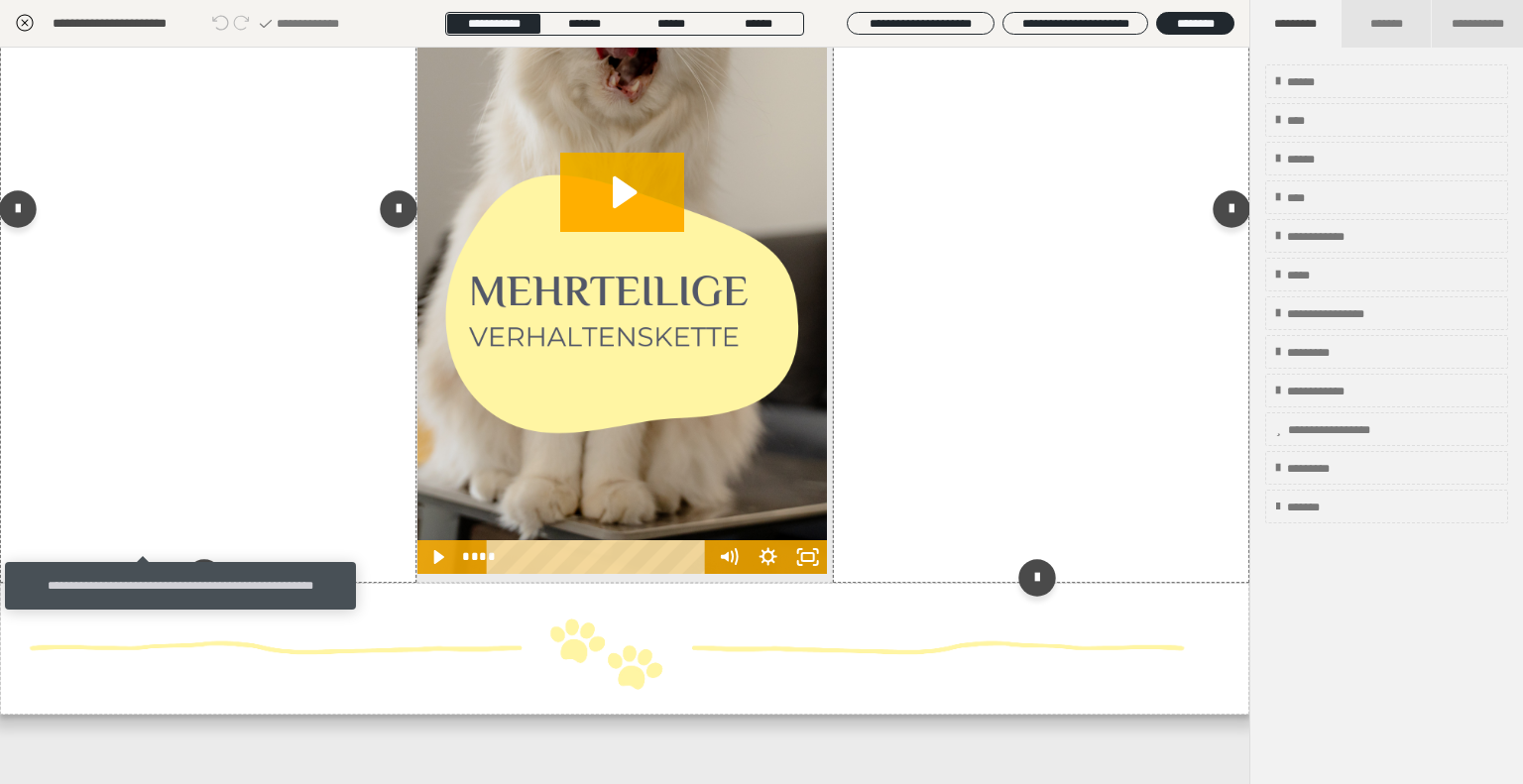 click 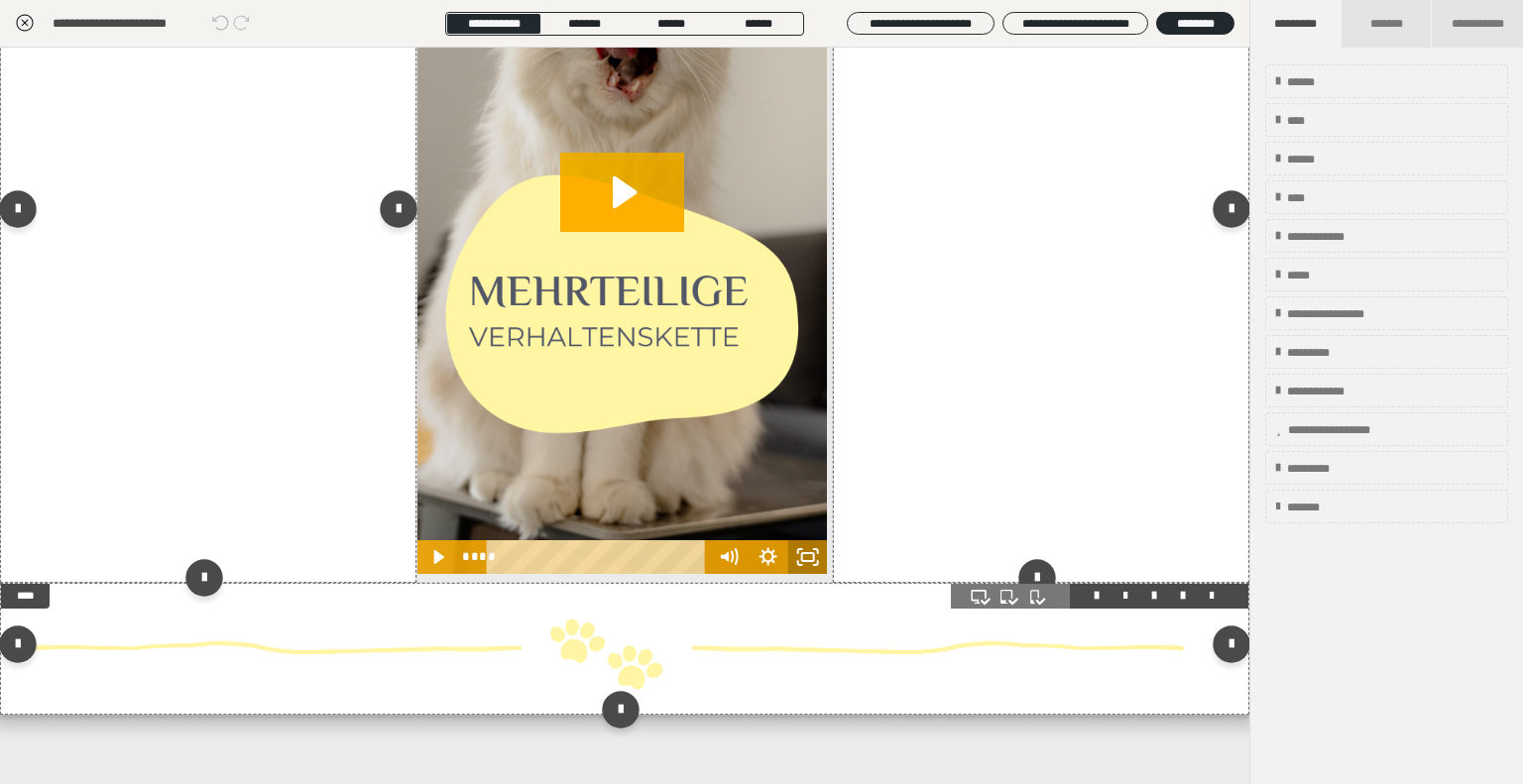 scroll, scrollTop: 7073, scrollLeft: 0, axis: vertical 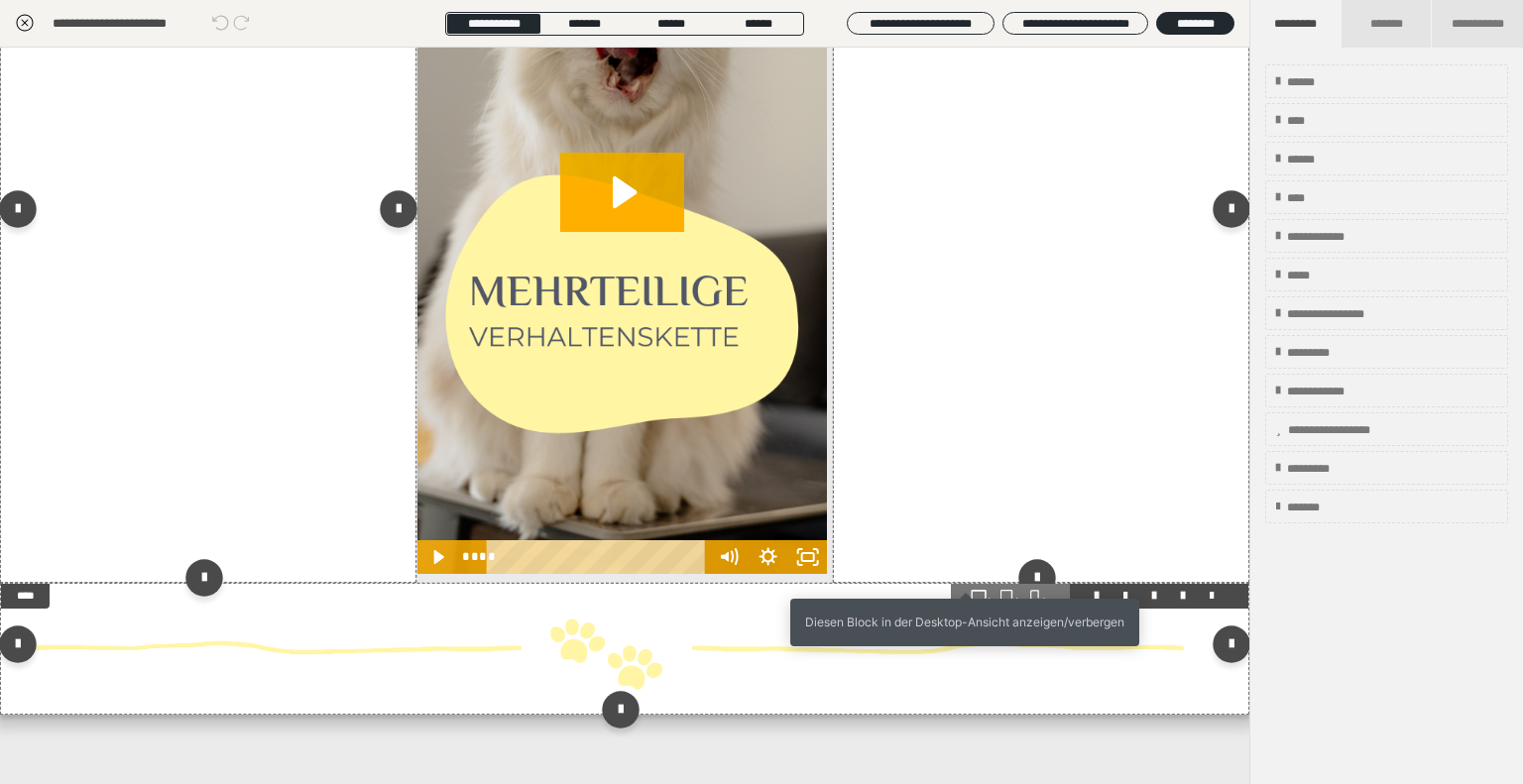 click 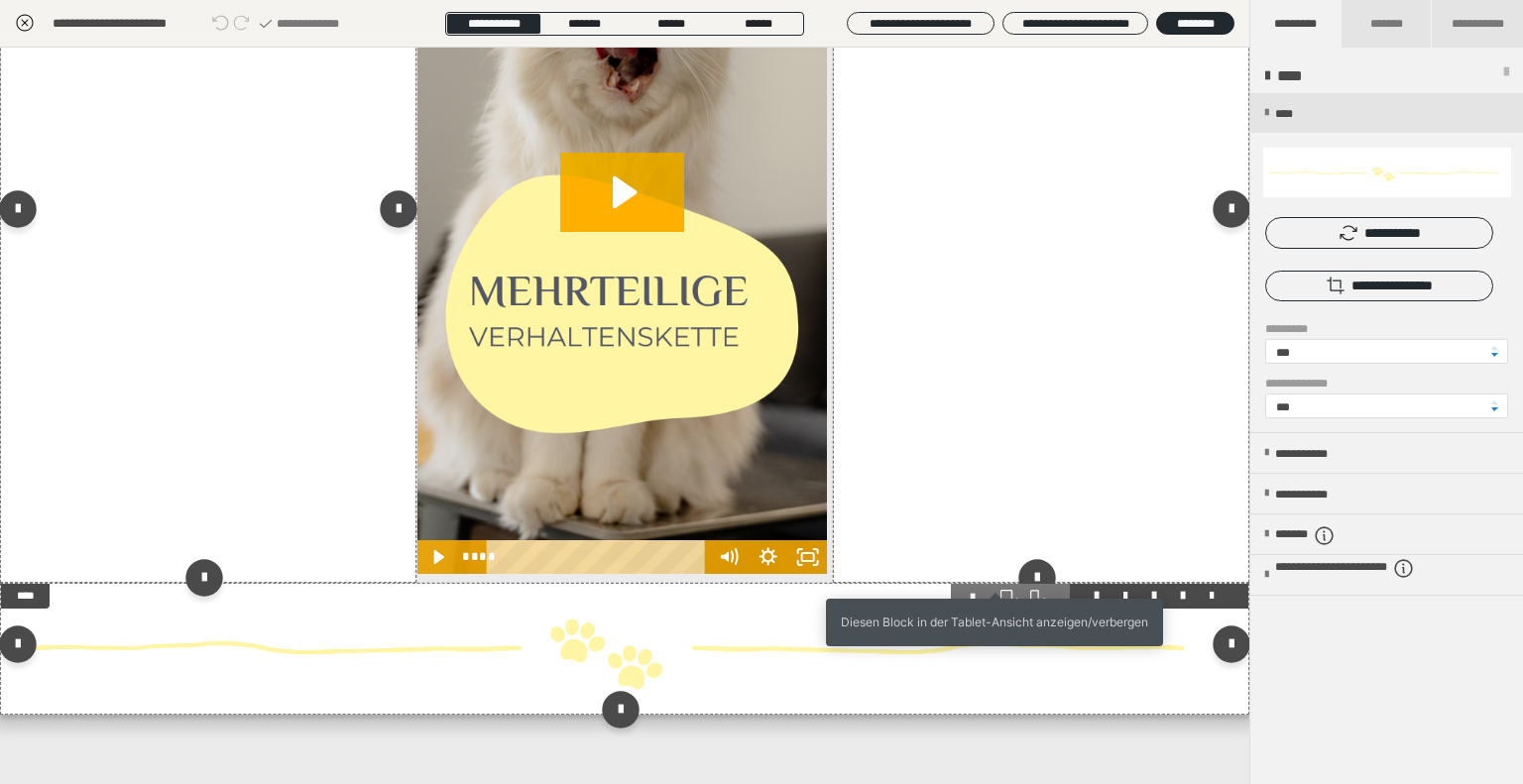 click 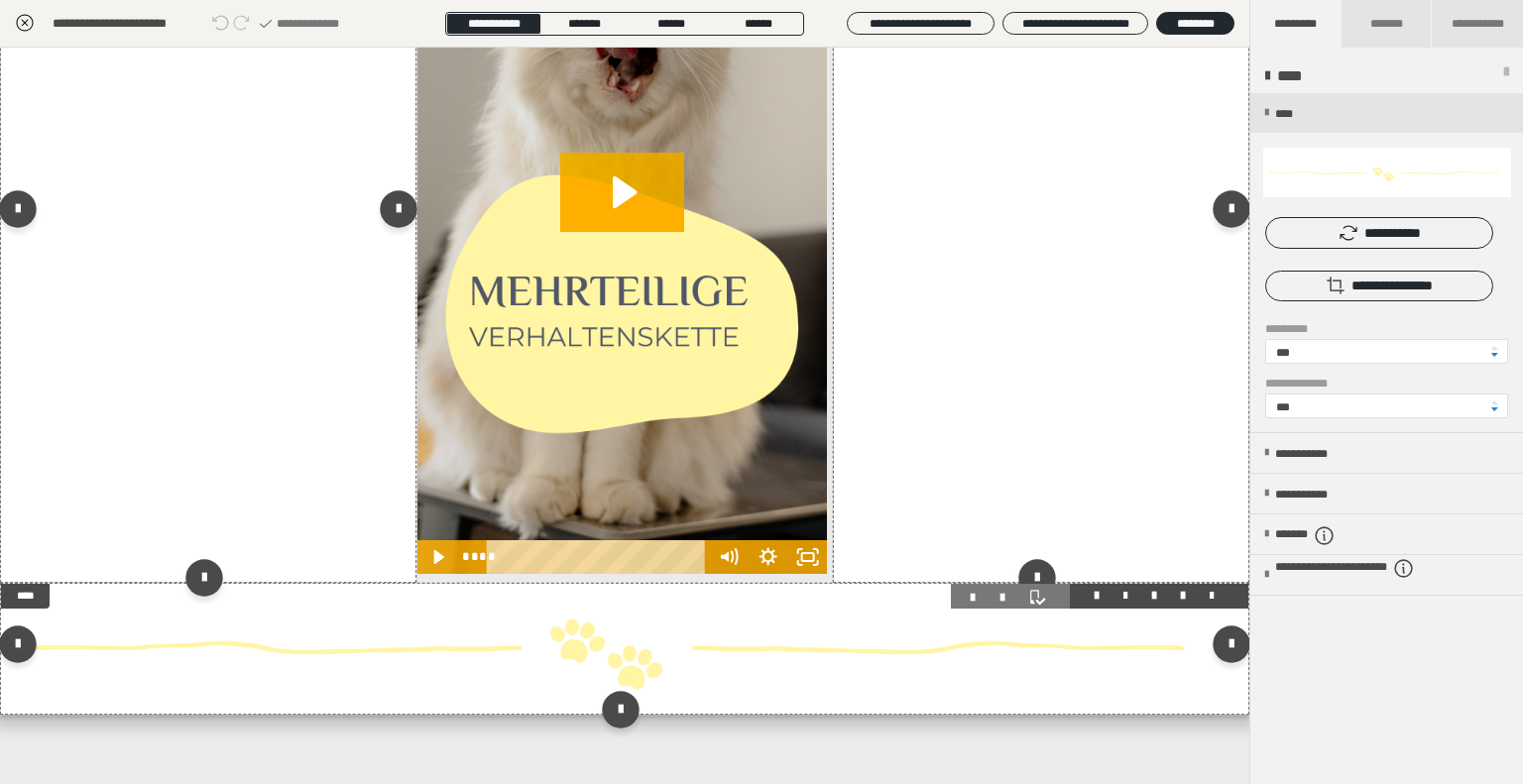 click 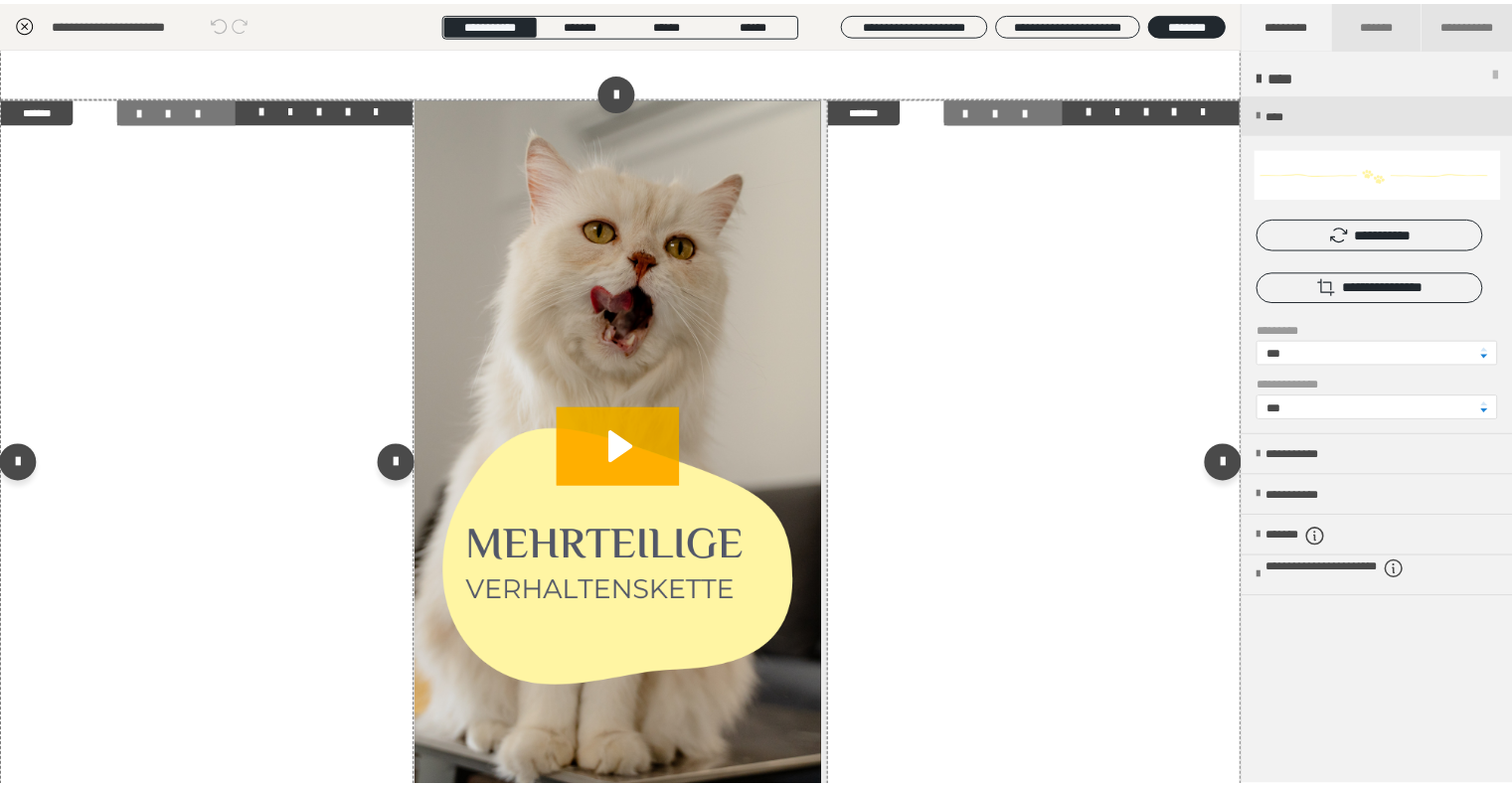 scroll, scrollTop: 6296, scrollLeft: 0, axis: vertical 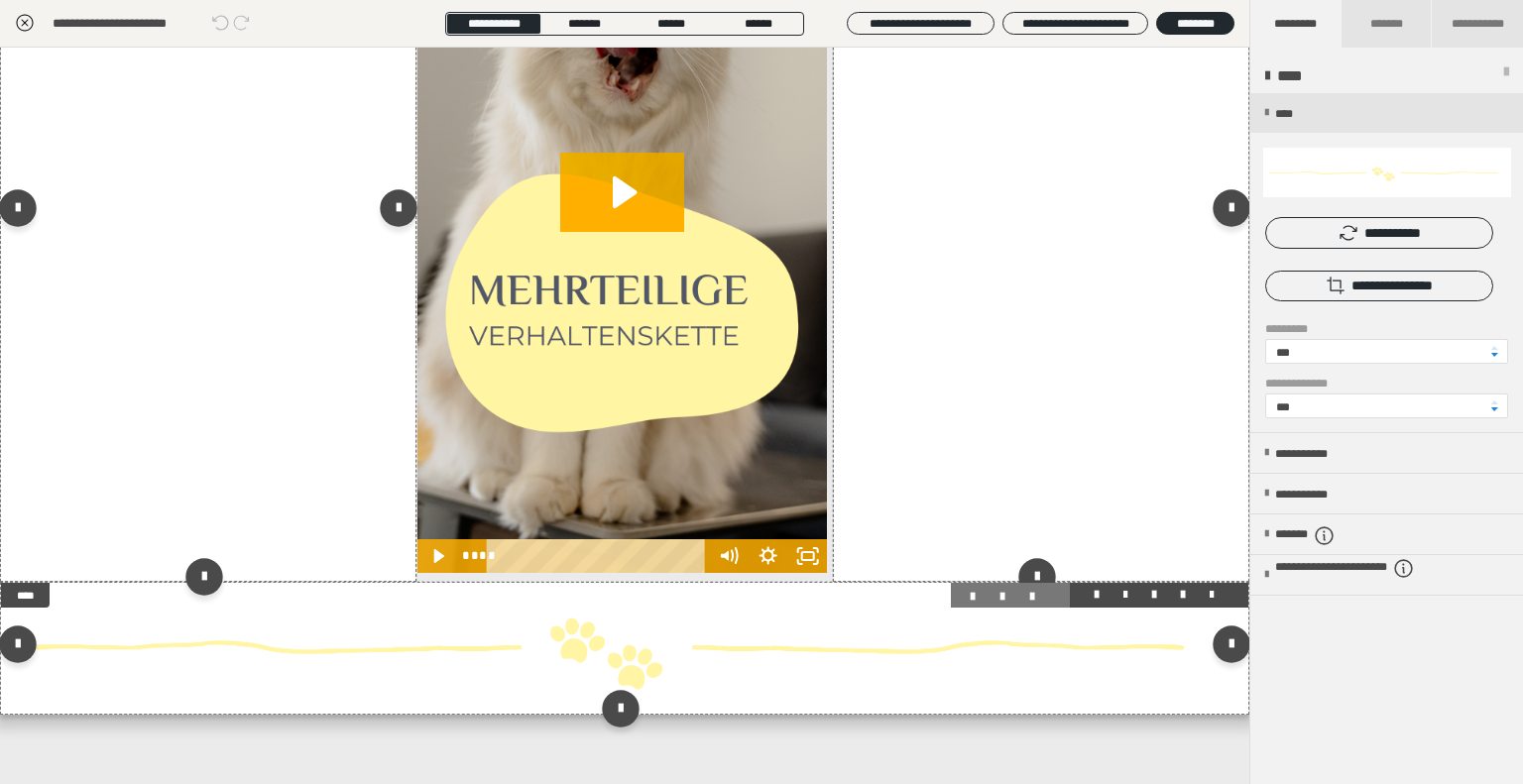 click 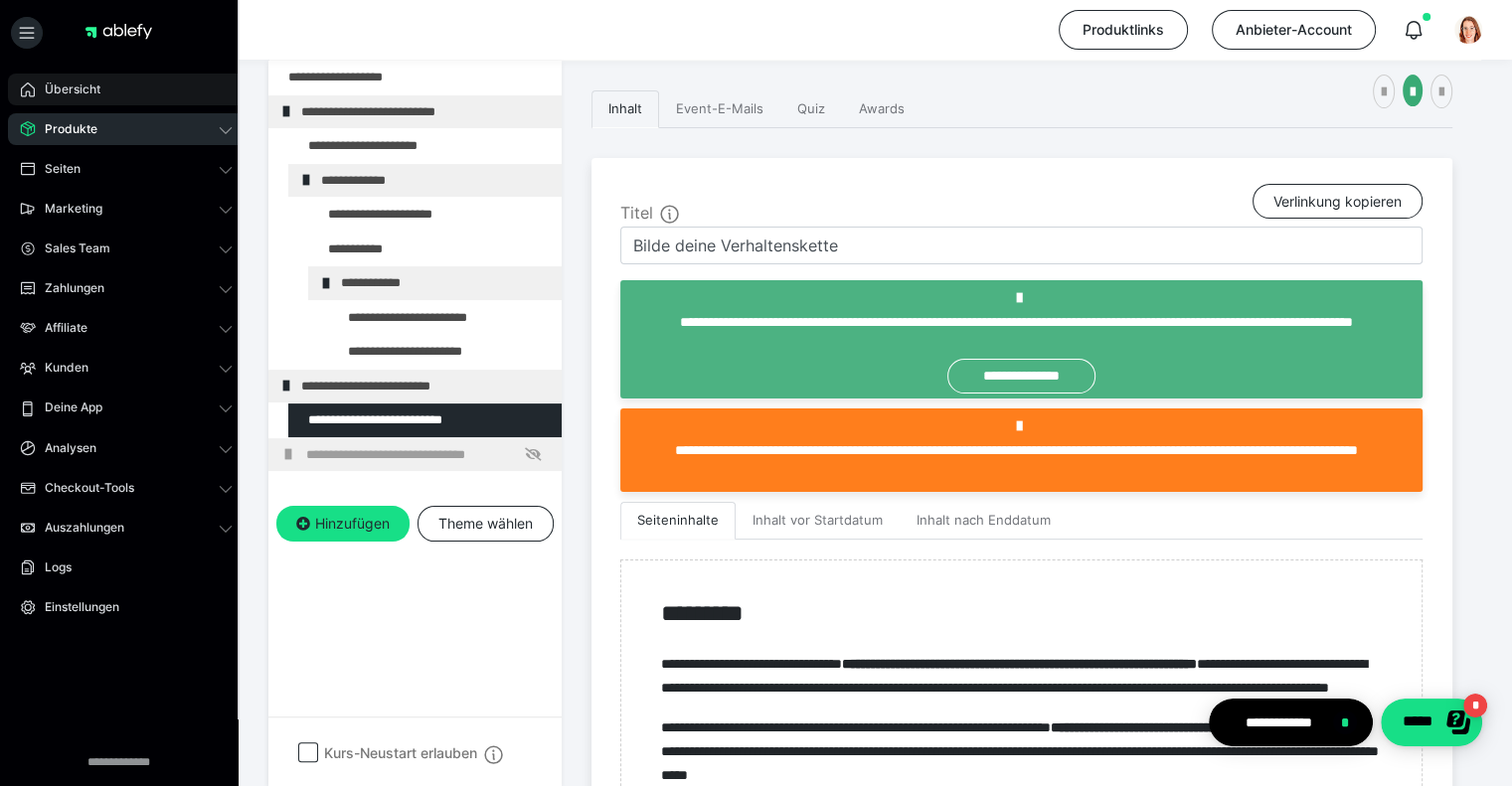 click on "Übersicht" at bounding box center (126, 89) 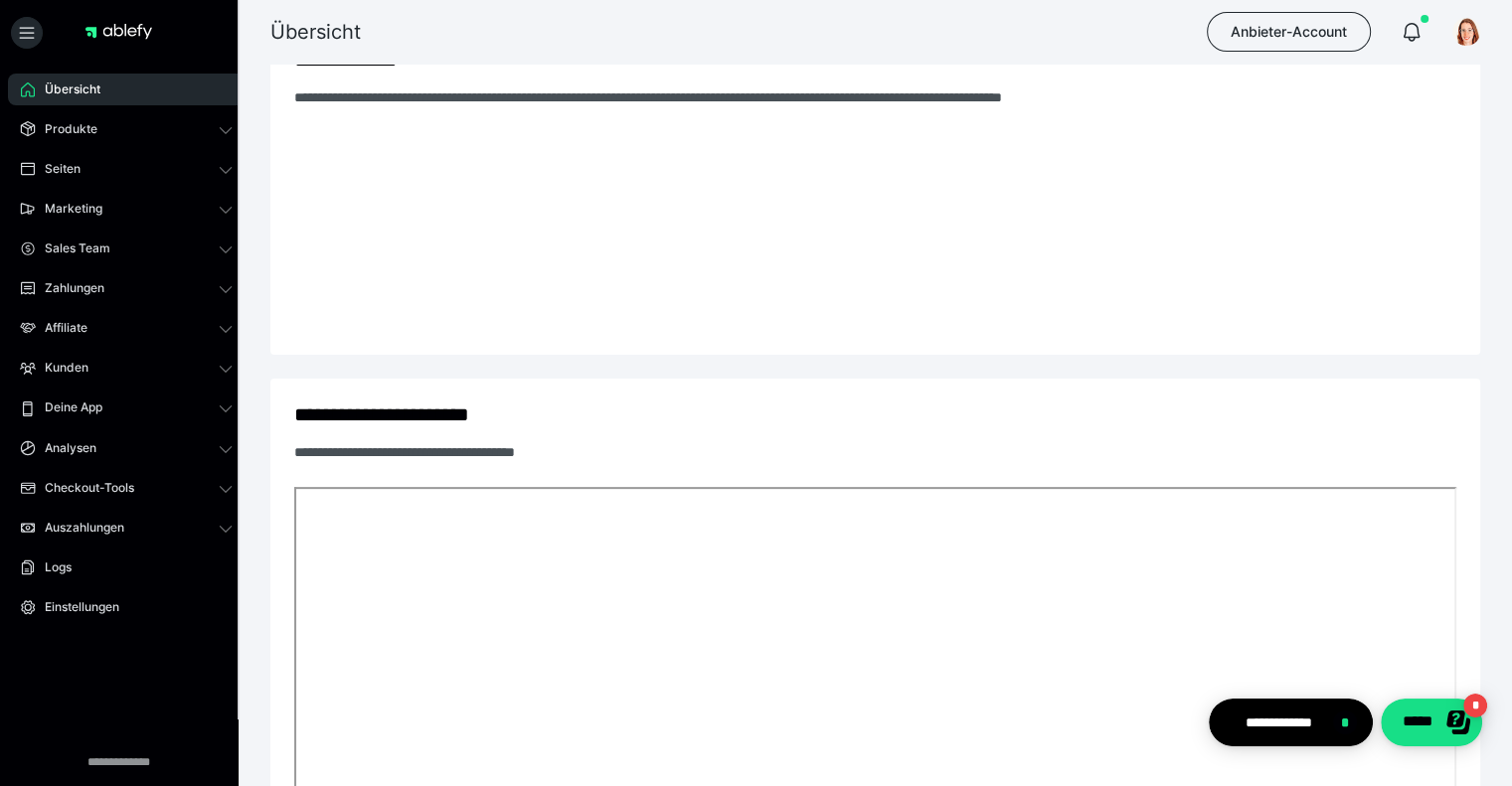scroll, scrollTop: 669, scrollLeft: 0, axis: vertical 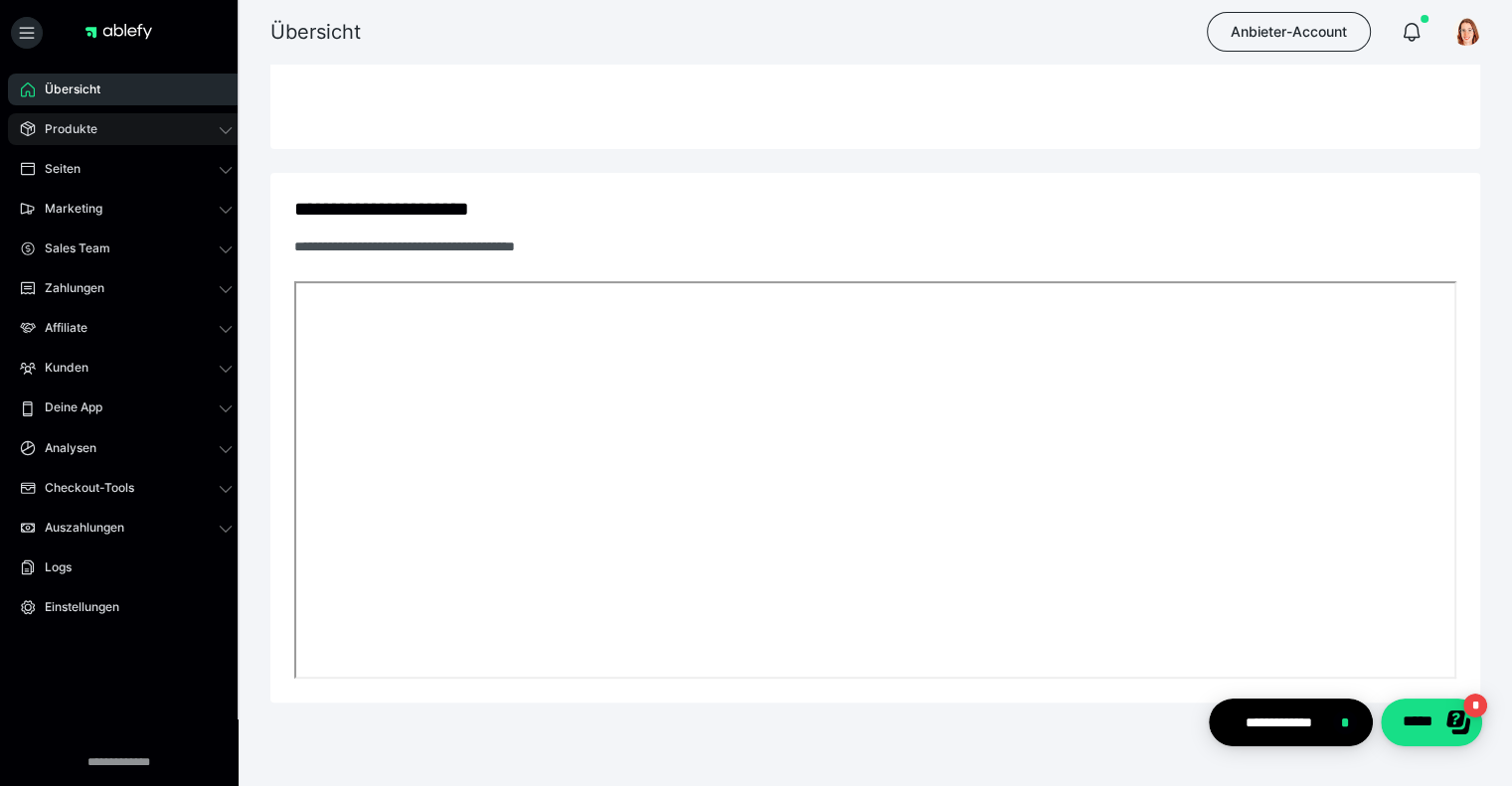 click on "Produkte" at bounding box center (126, 129) 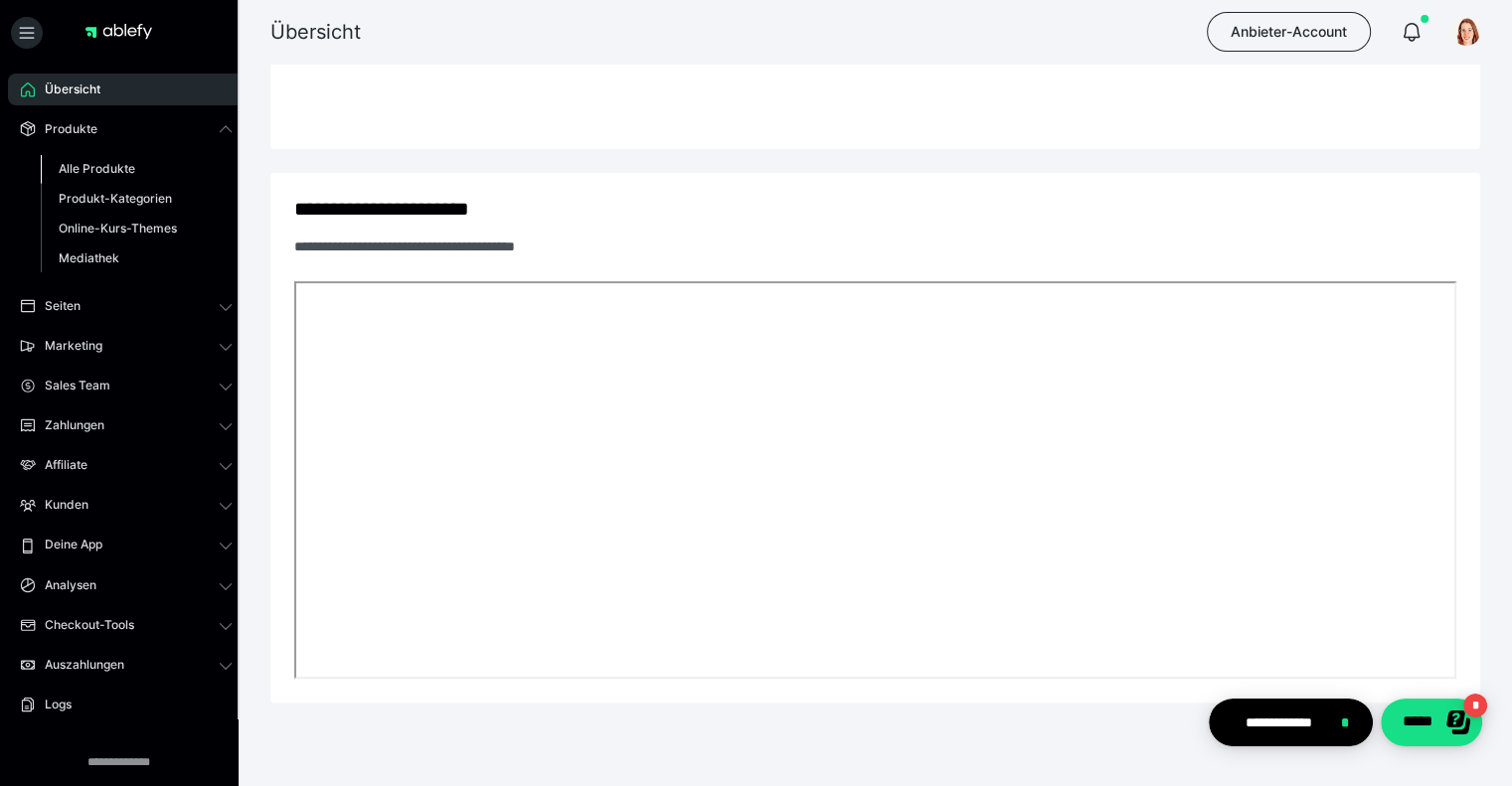 click on "Alle Produkte" at bounding box center (136, 169) 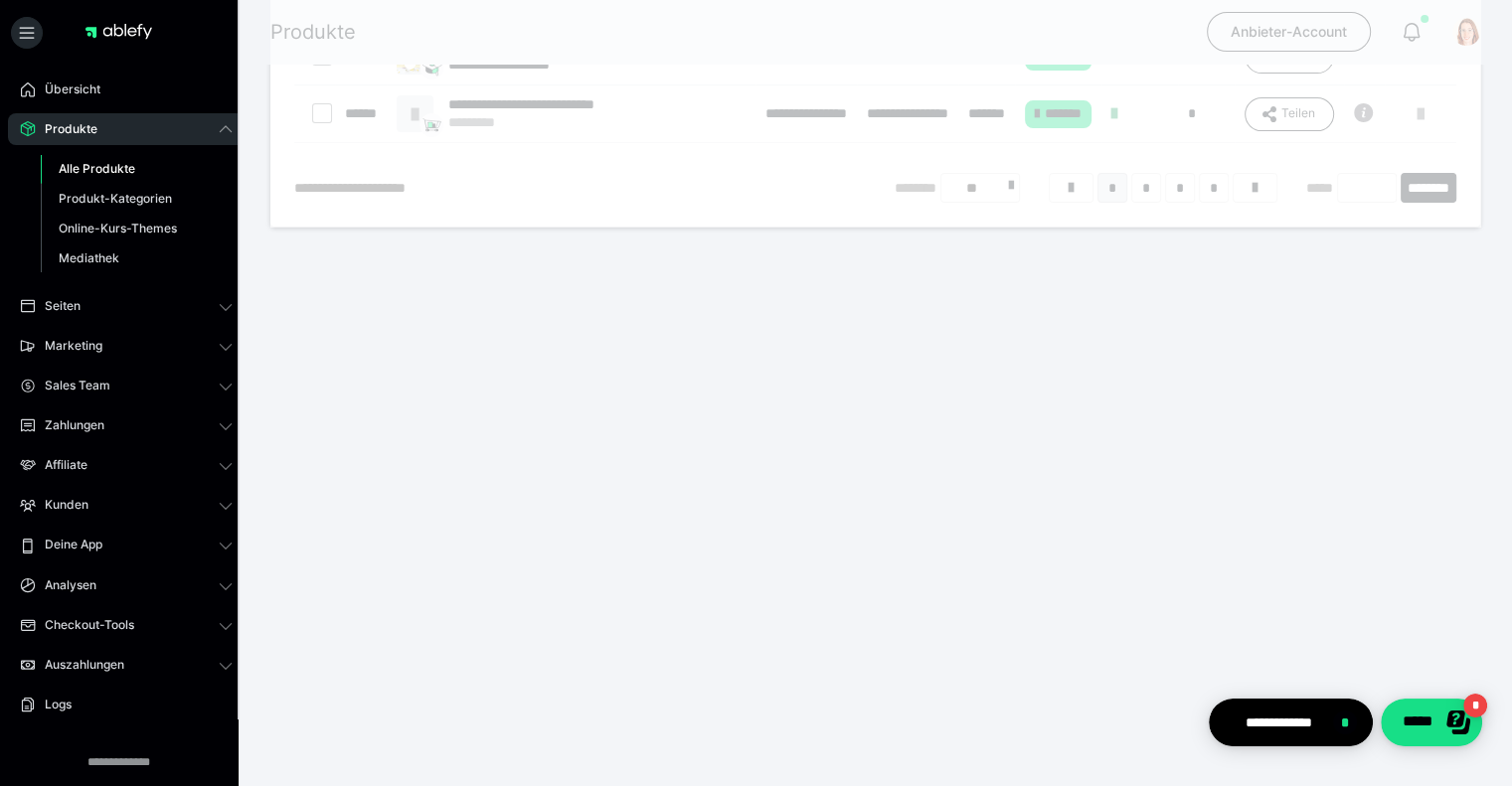 scroll, scrollTop: 0, scrollLeft: 0, axis: both 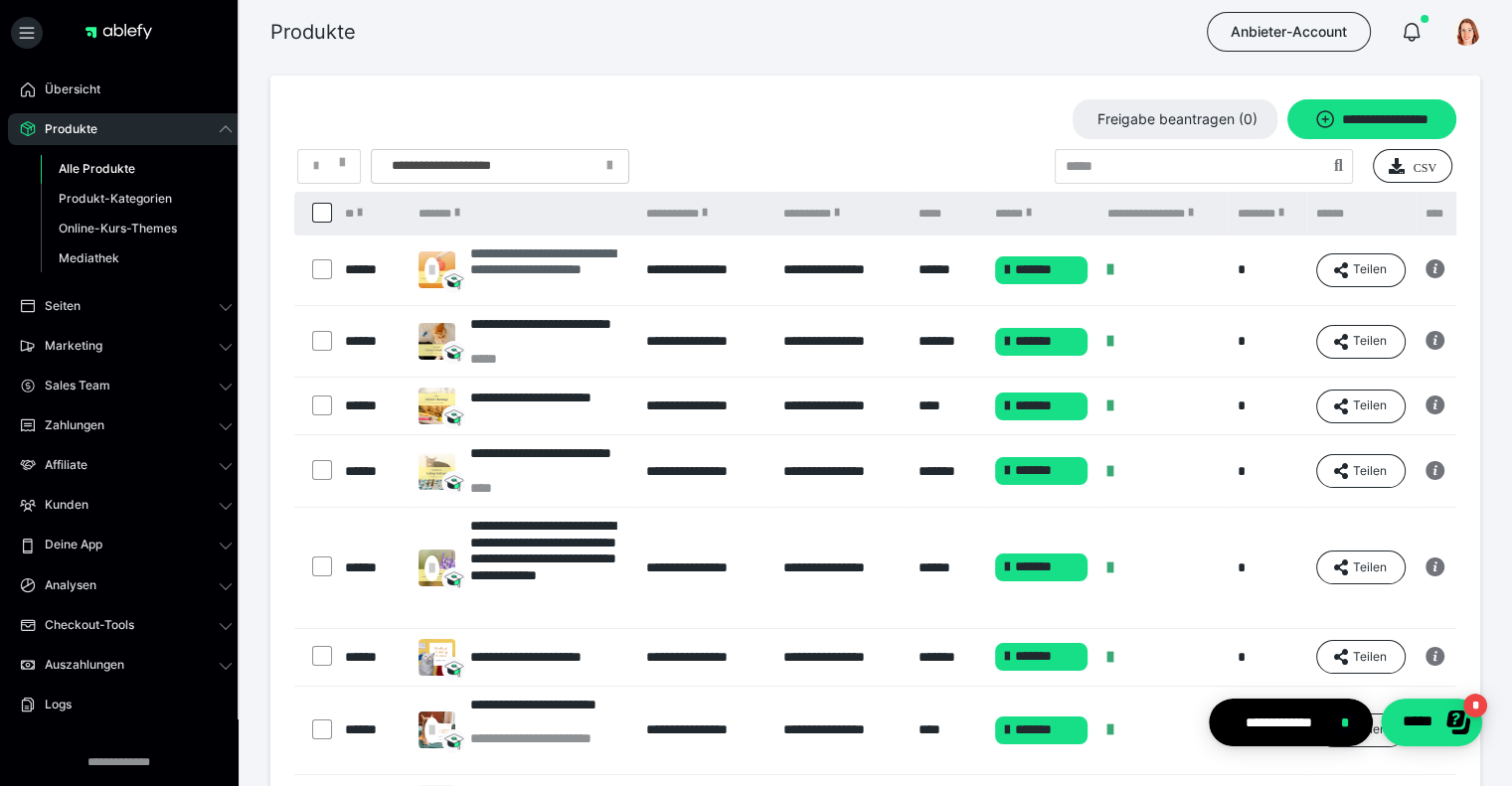click on "**********" at bounding box center (548, 270) 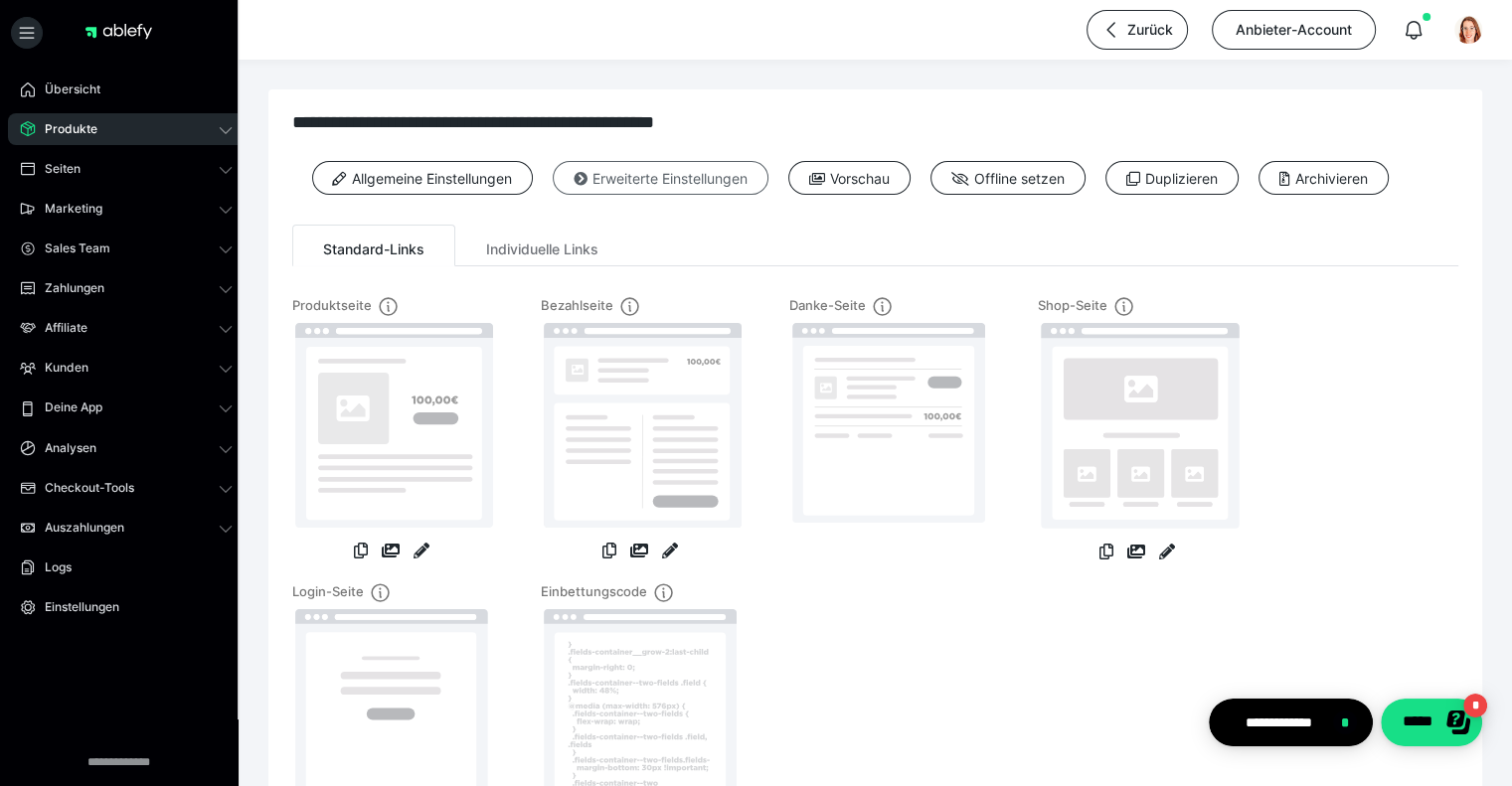 click on "Erweiterte Einstellungen" at bounding box center (660, 178) 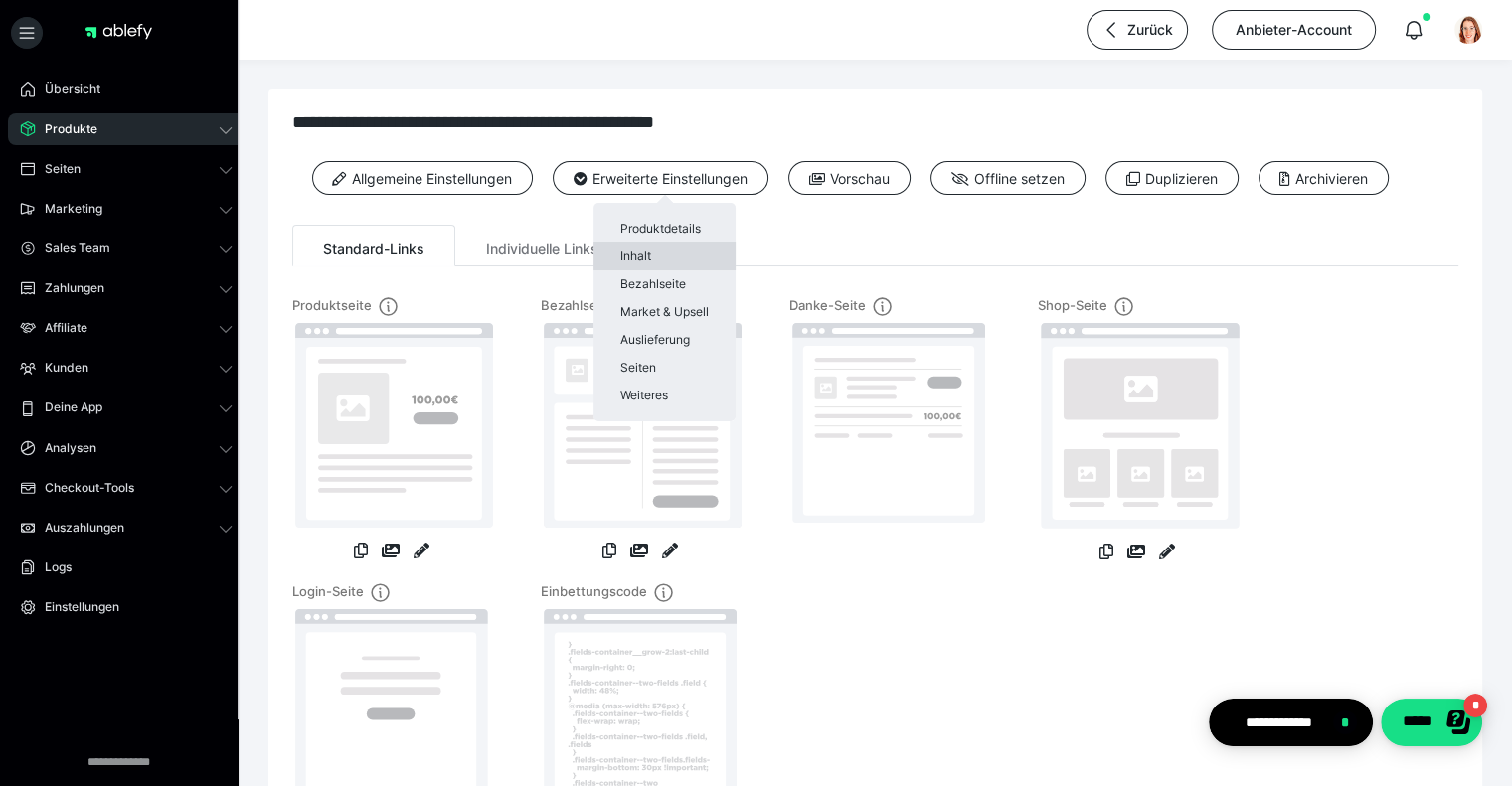 click on "Inhalt" at bounding box center (664, 256) 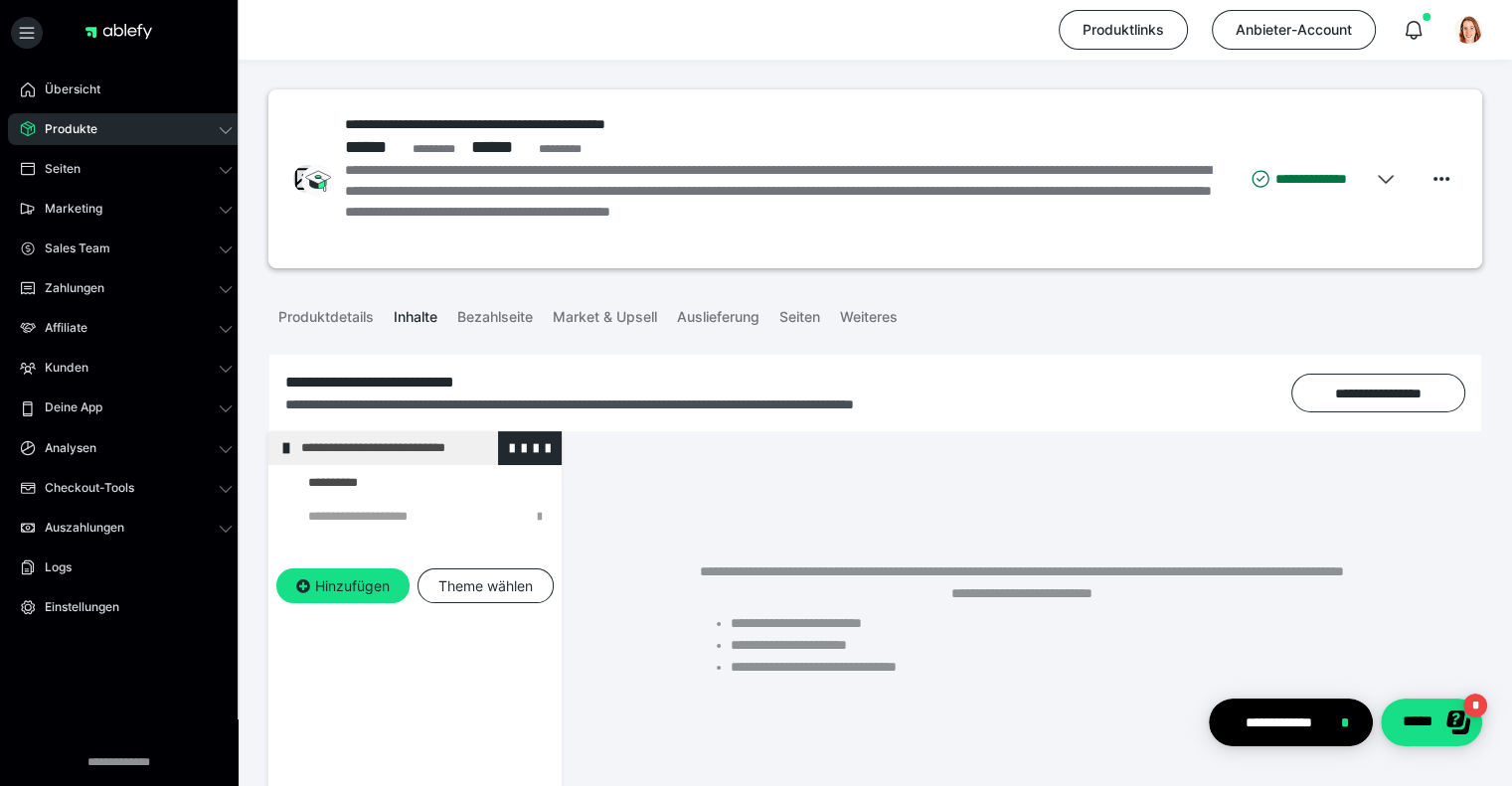 click on "**********" at bounding box center (423, 448) 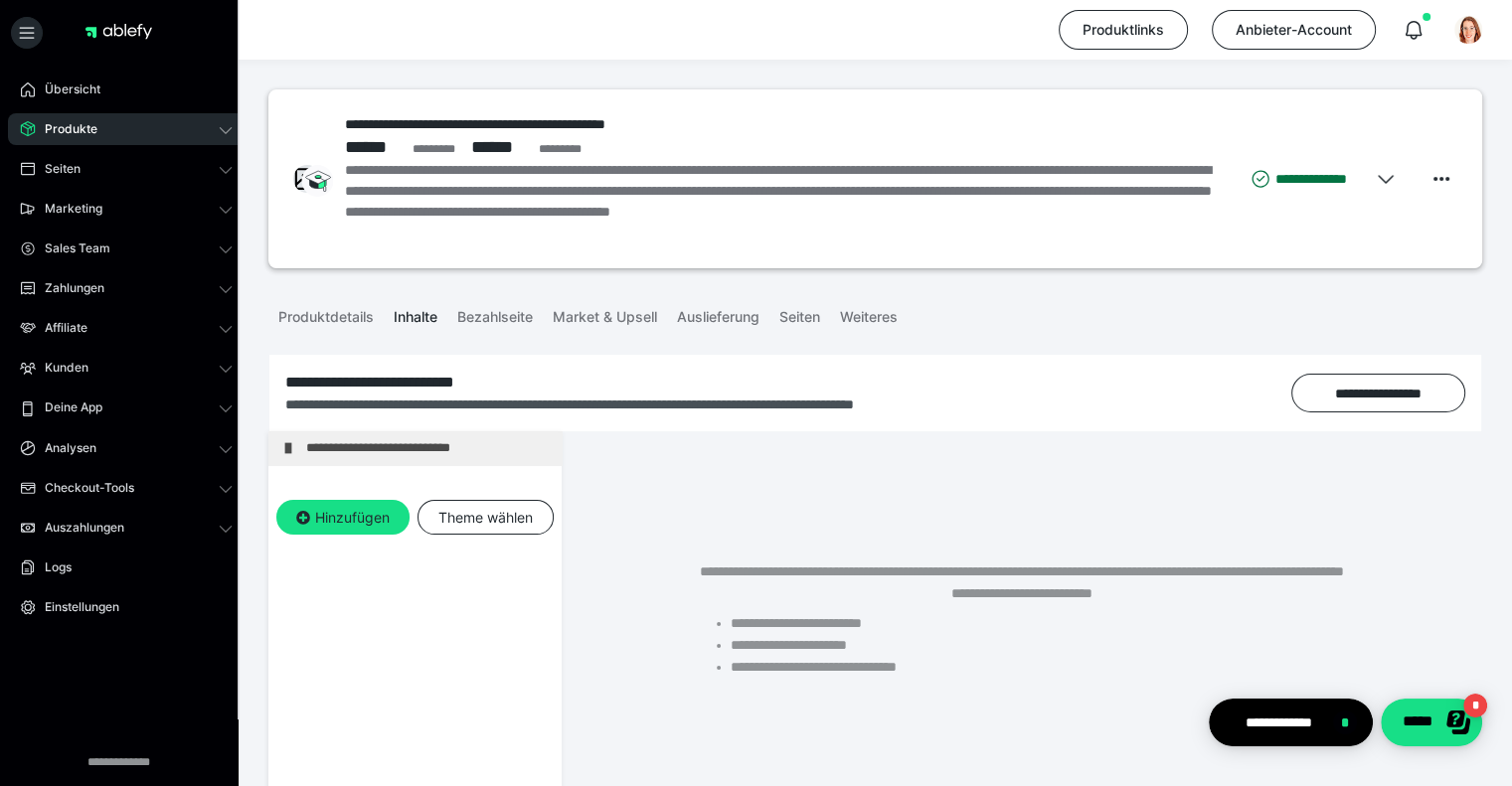 click on "**********" at bounding box center (428, 448) 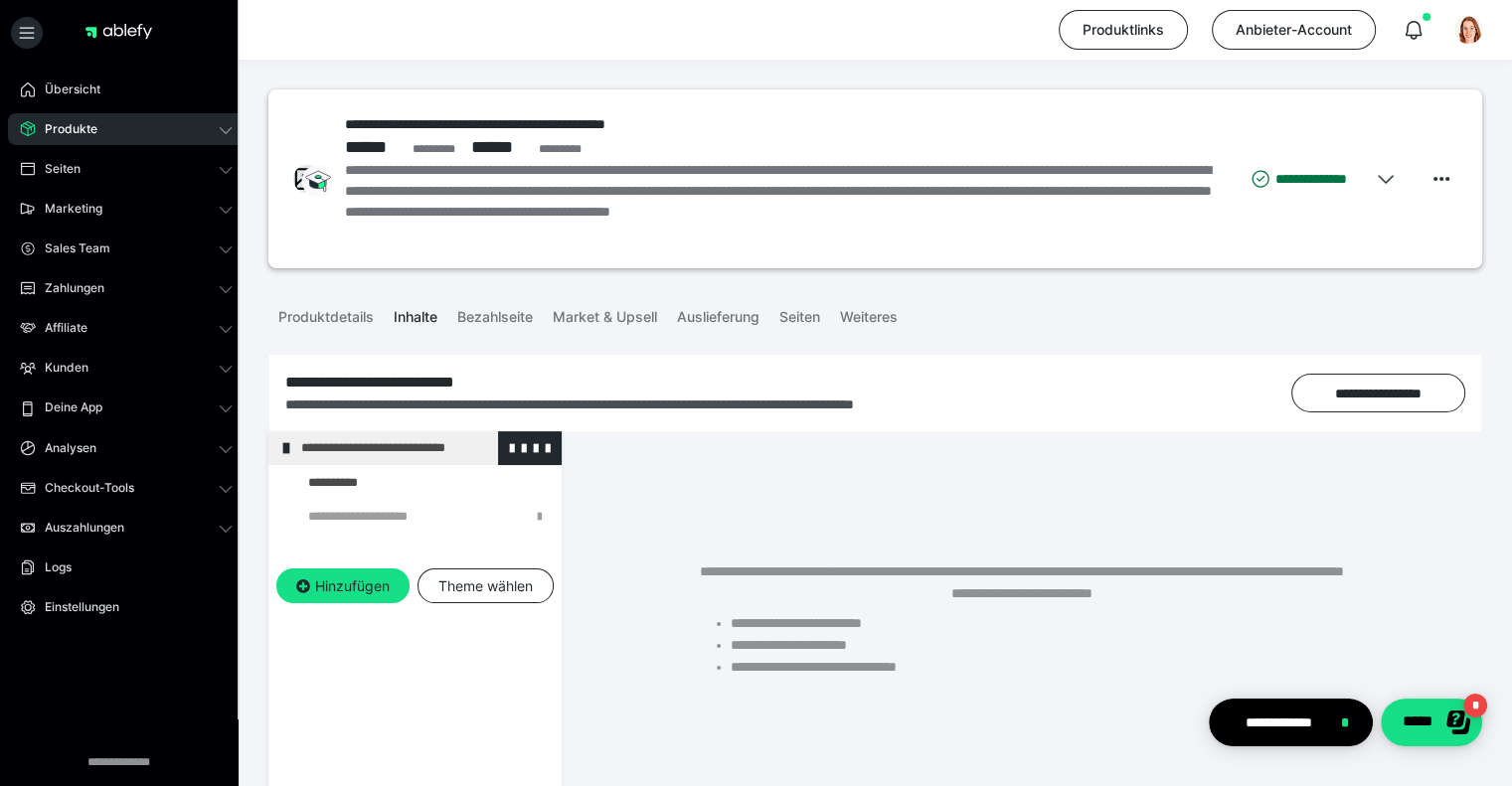 click on "**********" at bounding box center [423, 448] 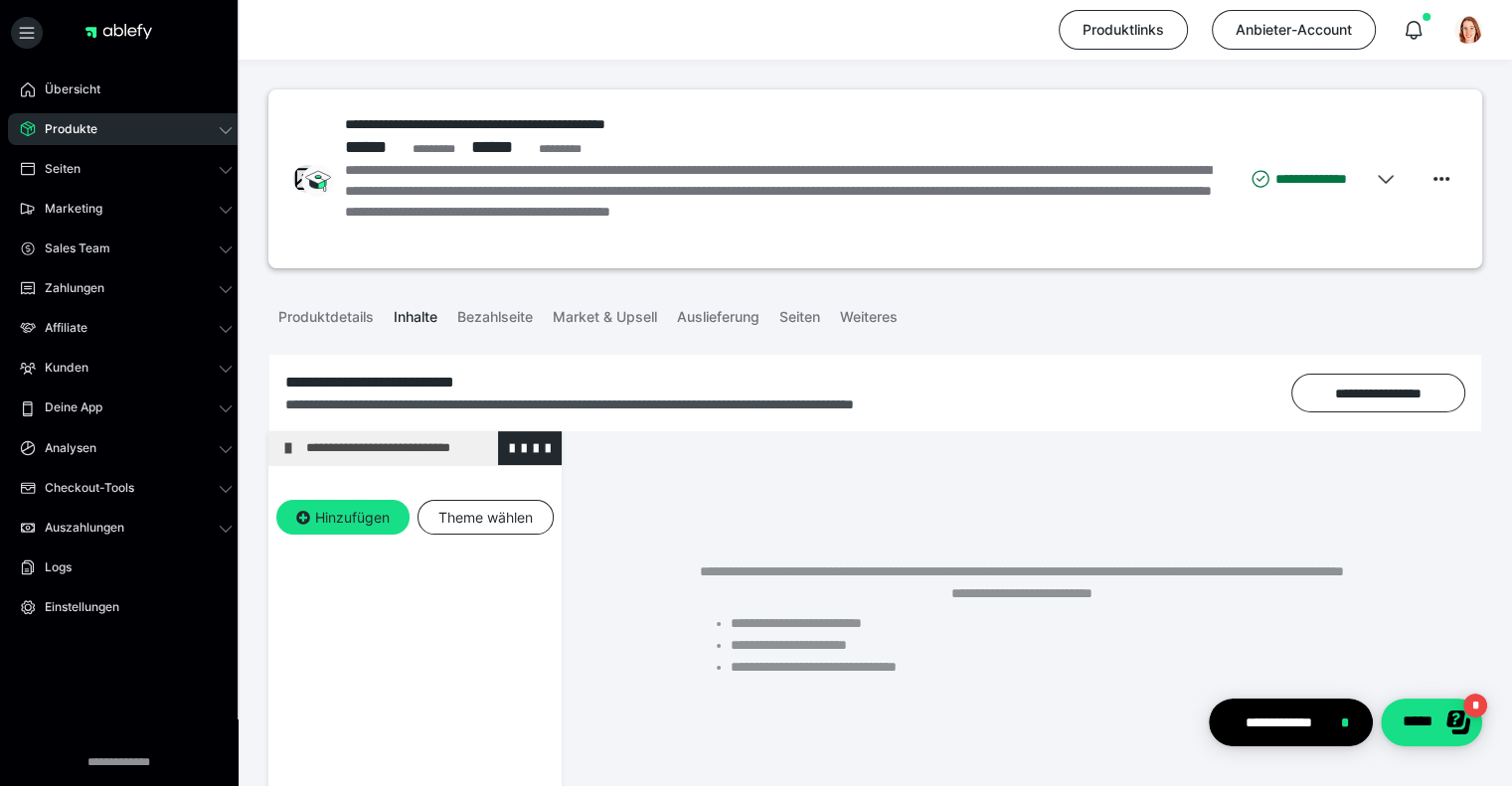 click on "**********" at bounding box center [415, 448] 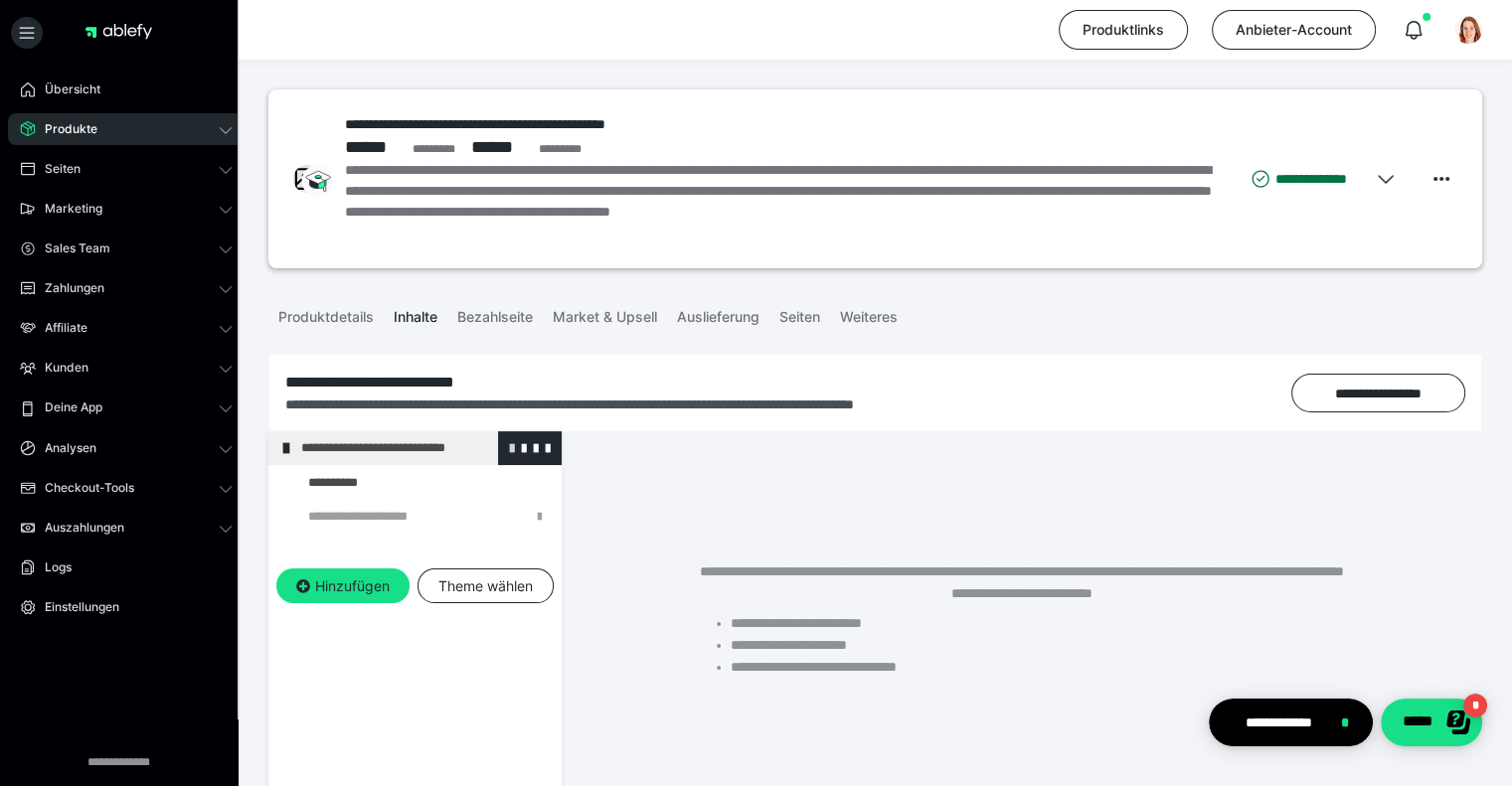 click at bounding box center [512, 447] 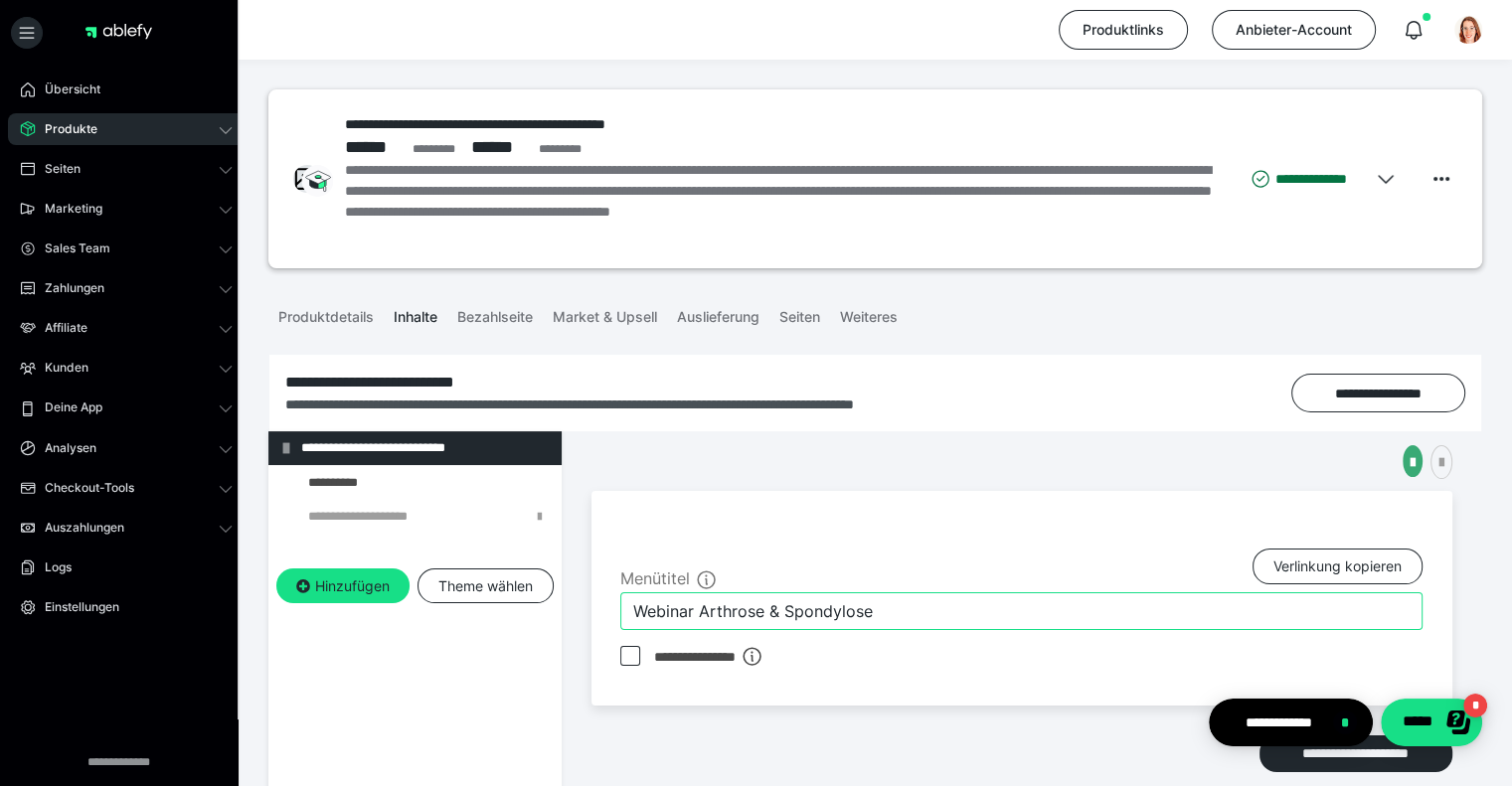 drag, startPoint x: 902, startPoint y: 615, endPoint x: 699, endPoint y: 606, distance: 203.19941 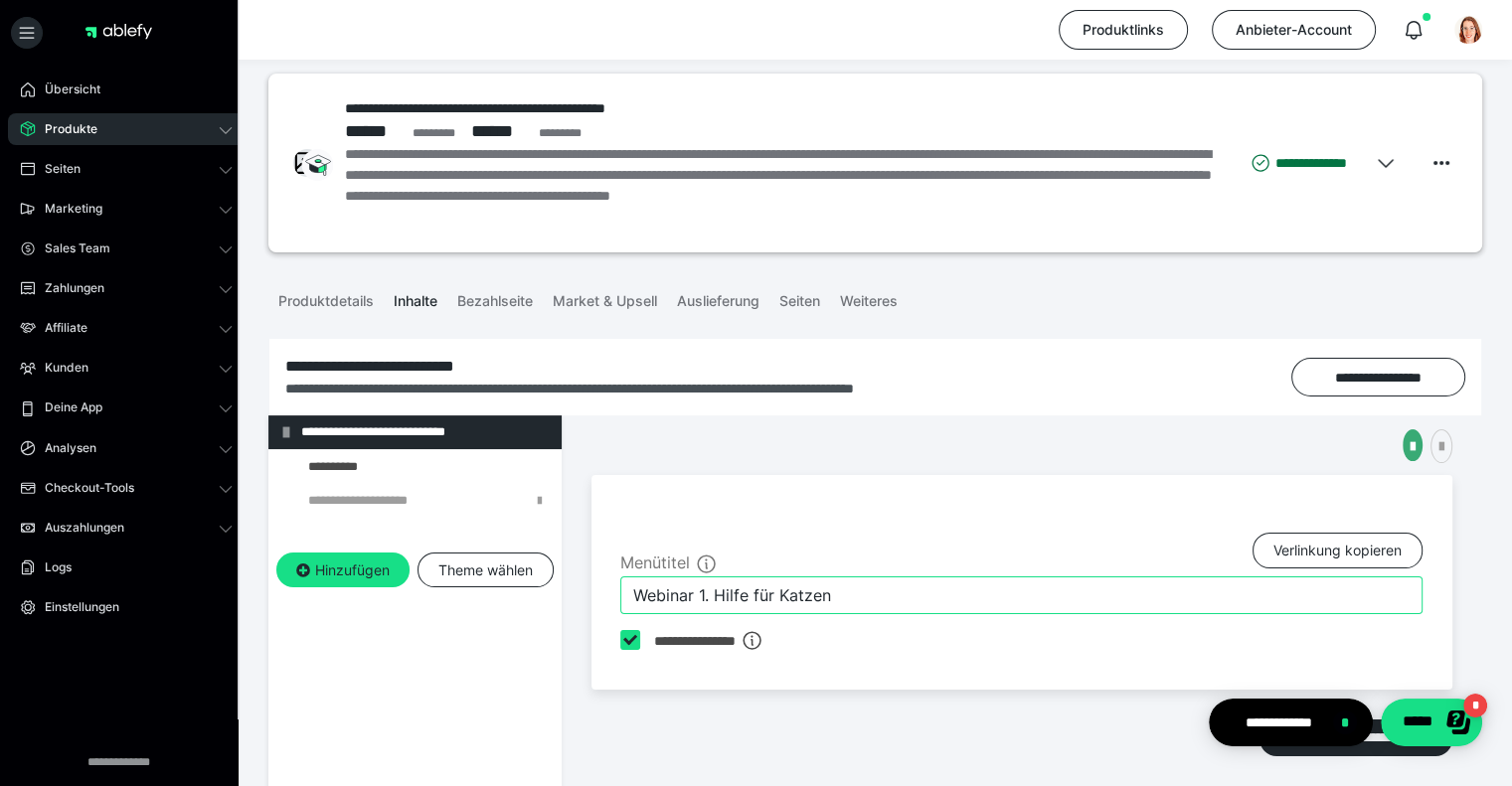 scroll, scrollTop: 298, scrollLeft: 0, axis: vertical 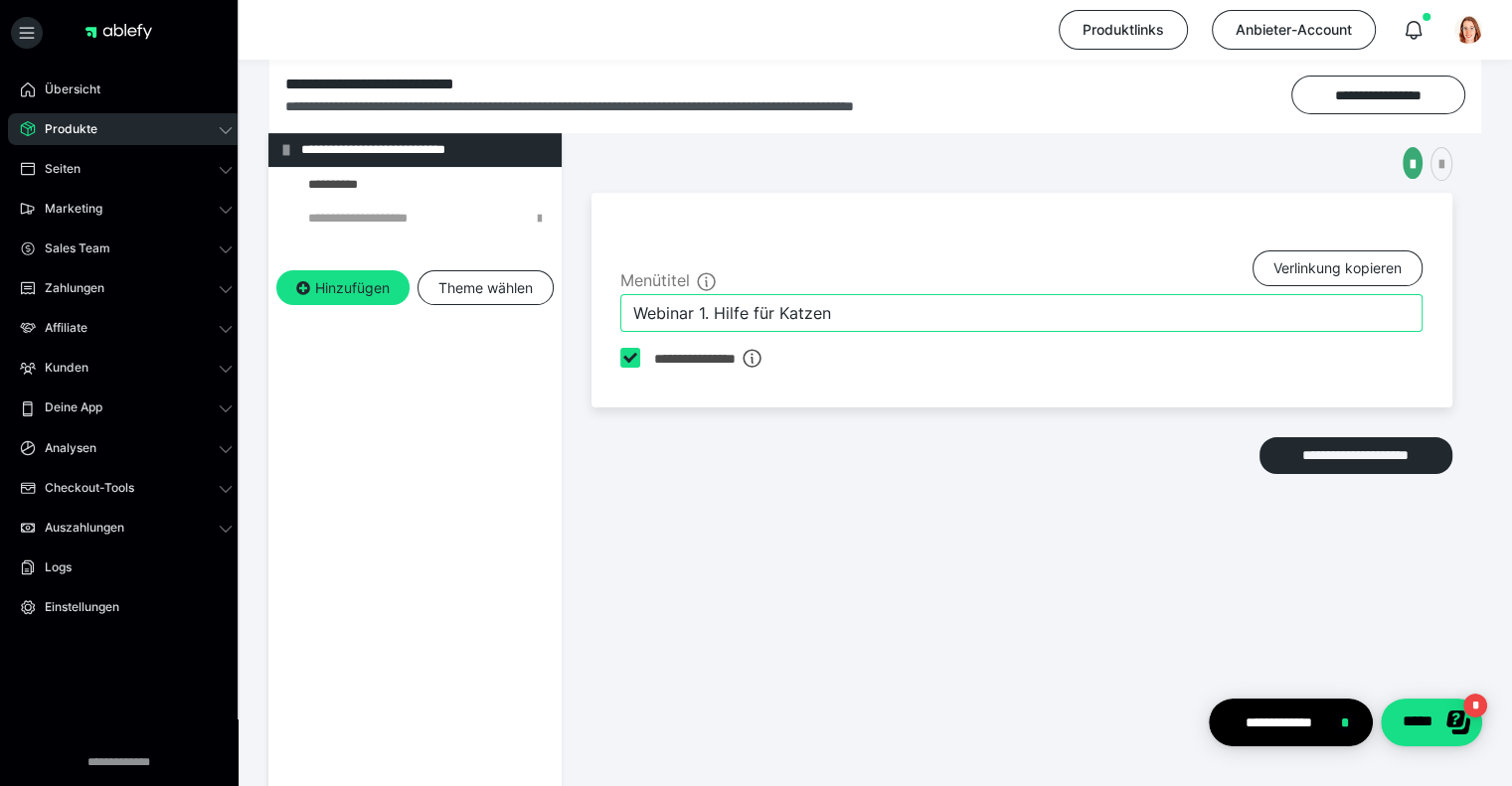 type on "Webinar 1. Hilfe für Katzen" 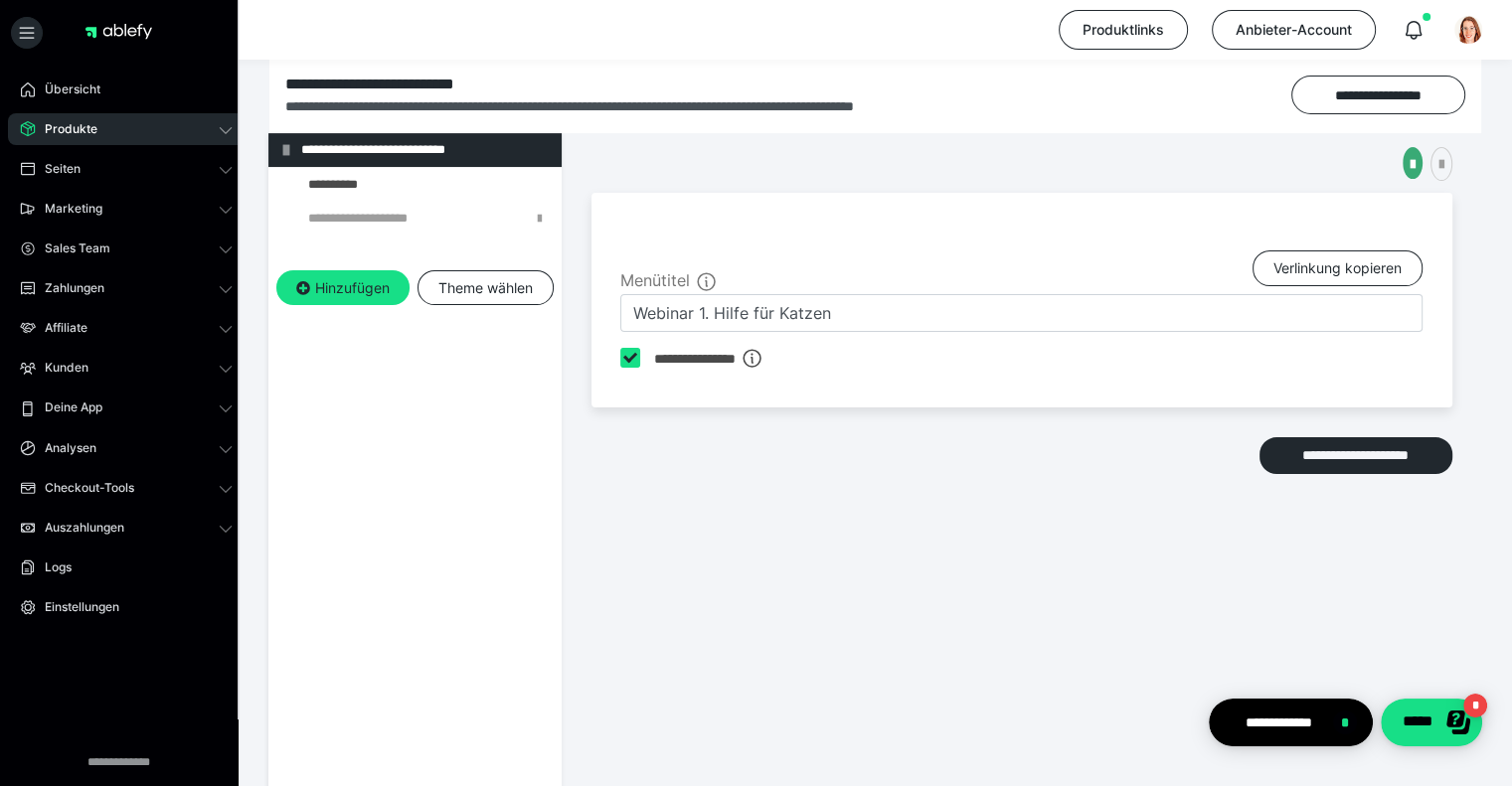 click on "**********" at bounding box center (1022, 461) 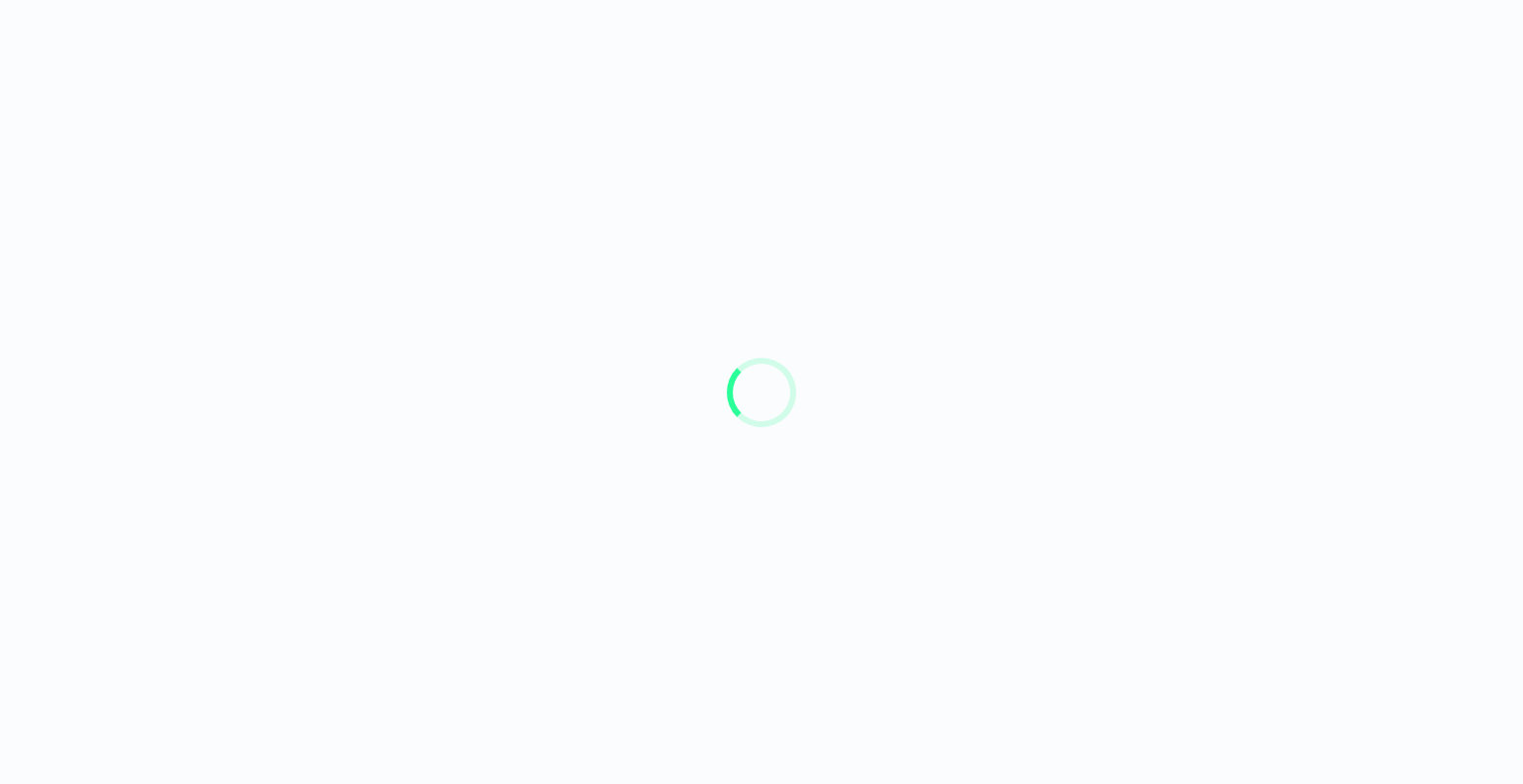 scroll, scrollTop: 0, scrollLeft: 0, axis: both 